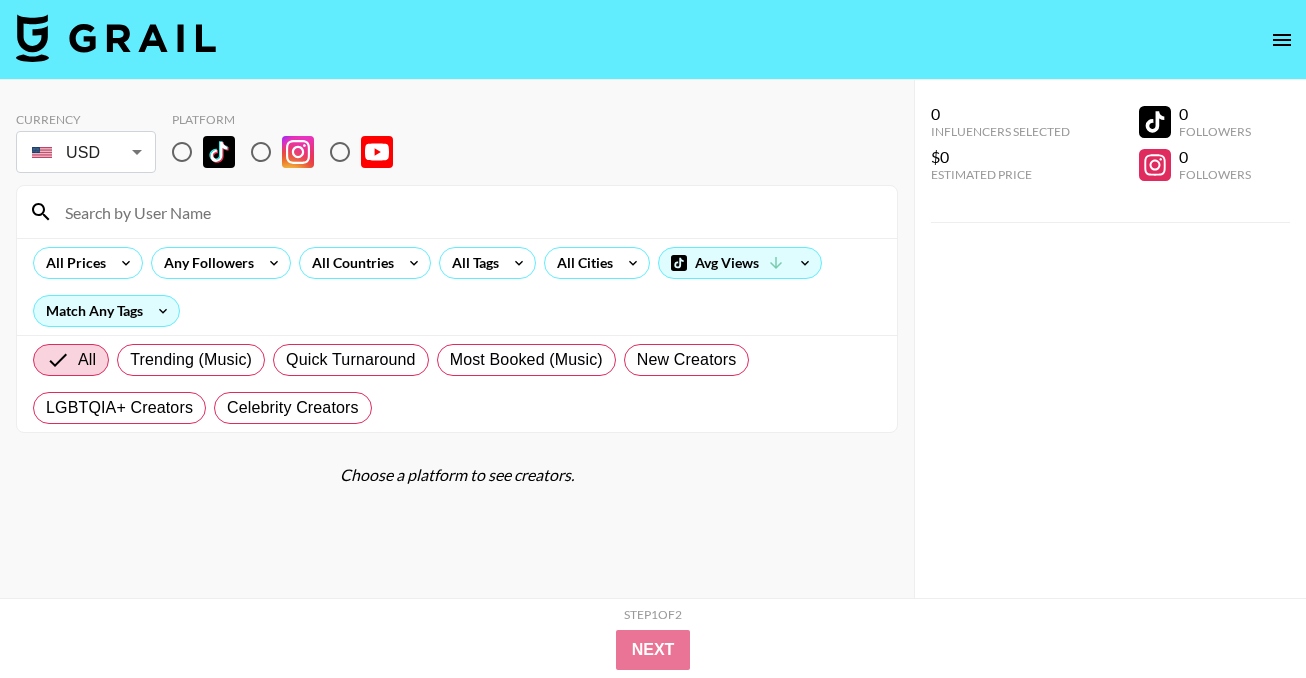scroll, scrollTop: 0, scrollLeft: 0, axis: both 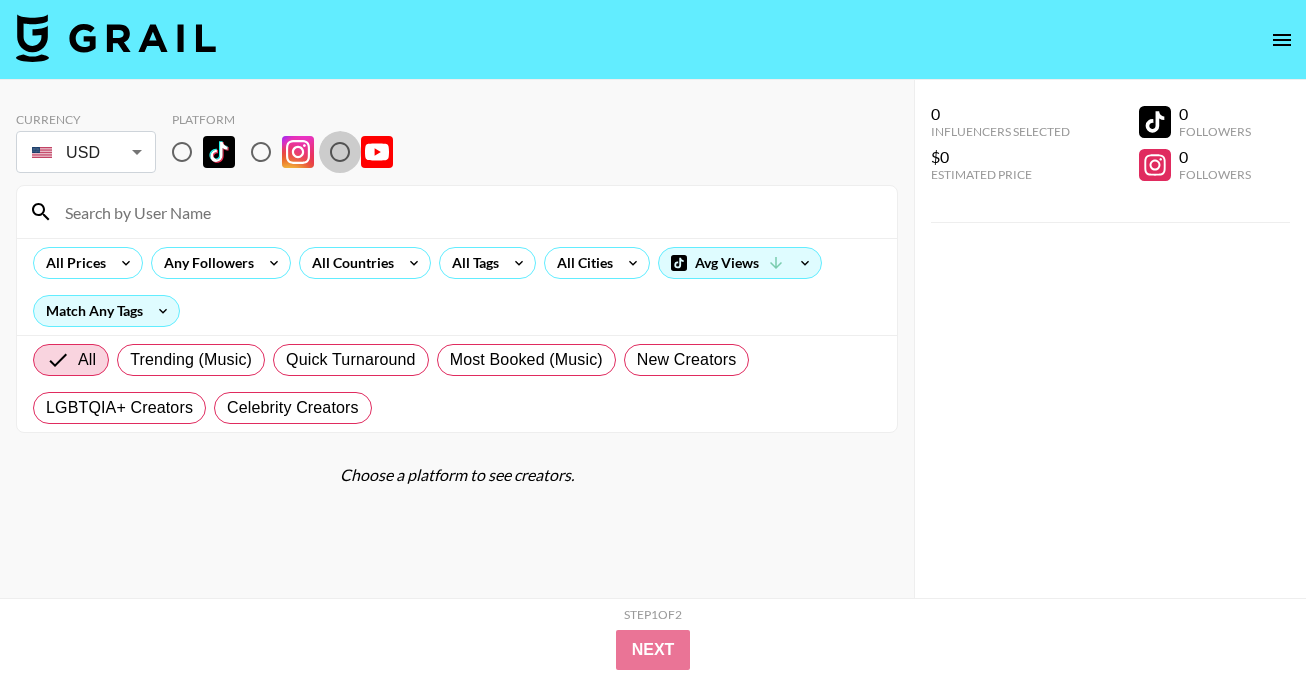 click at bounding box center (340, 152) 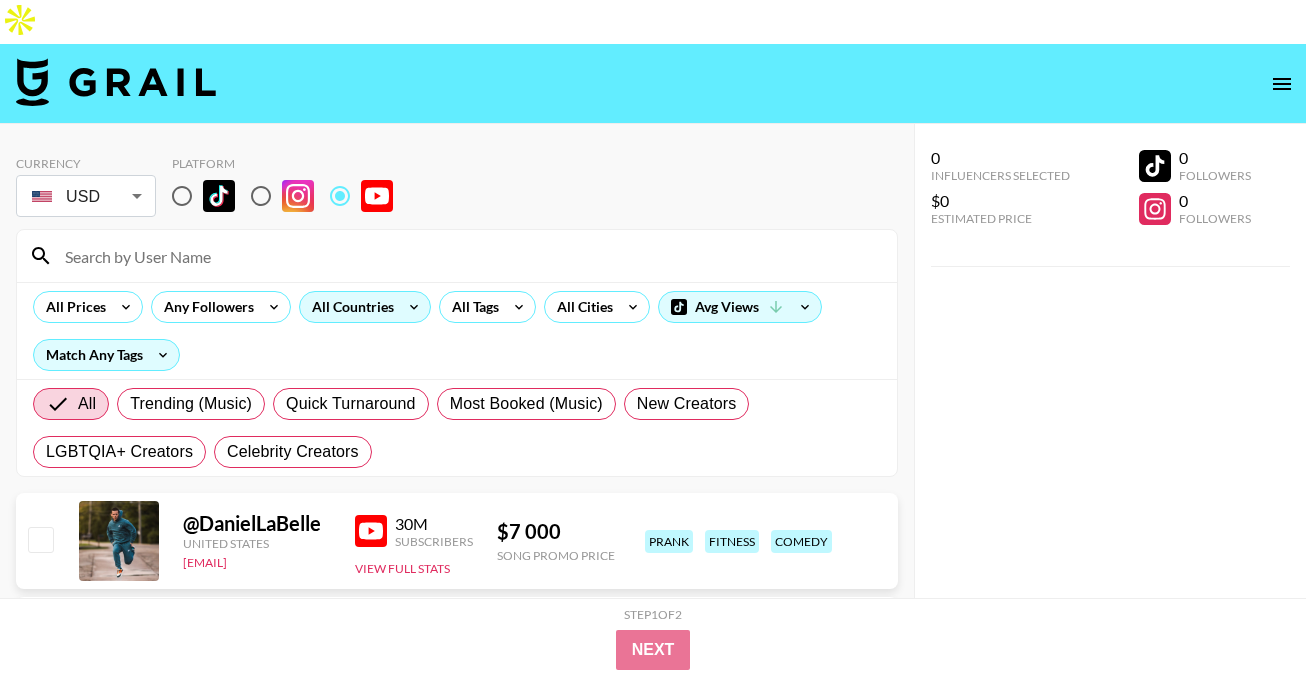 click on "All Countries" at bounding box center [349, 307] 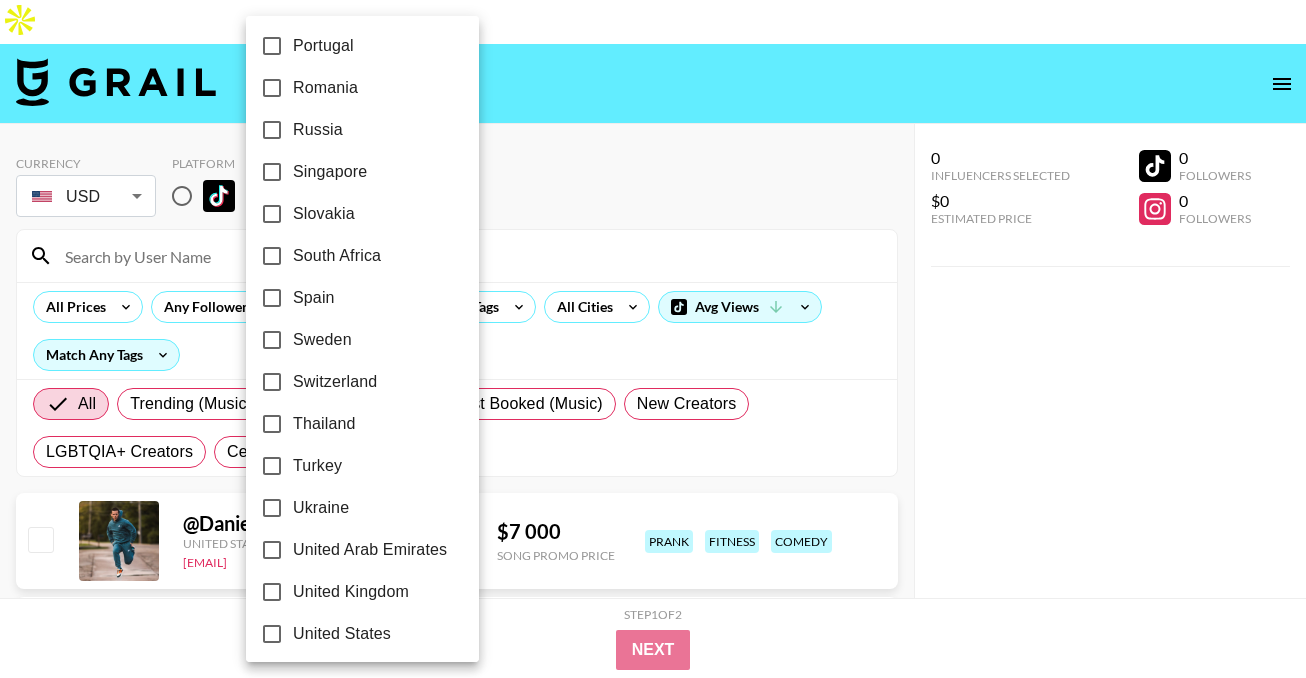 scroll, scrollTop: 1654, scrollLeft: 0, axis: vertical 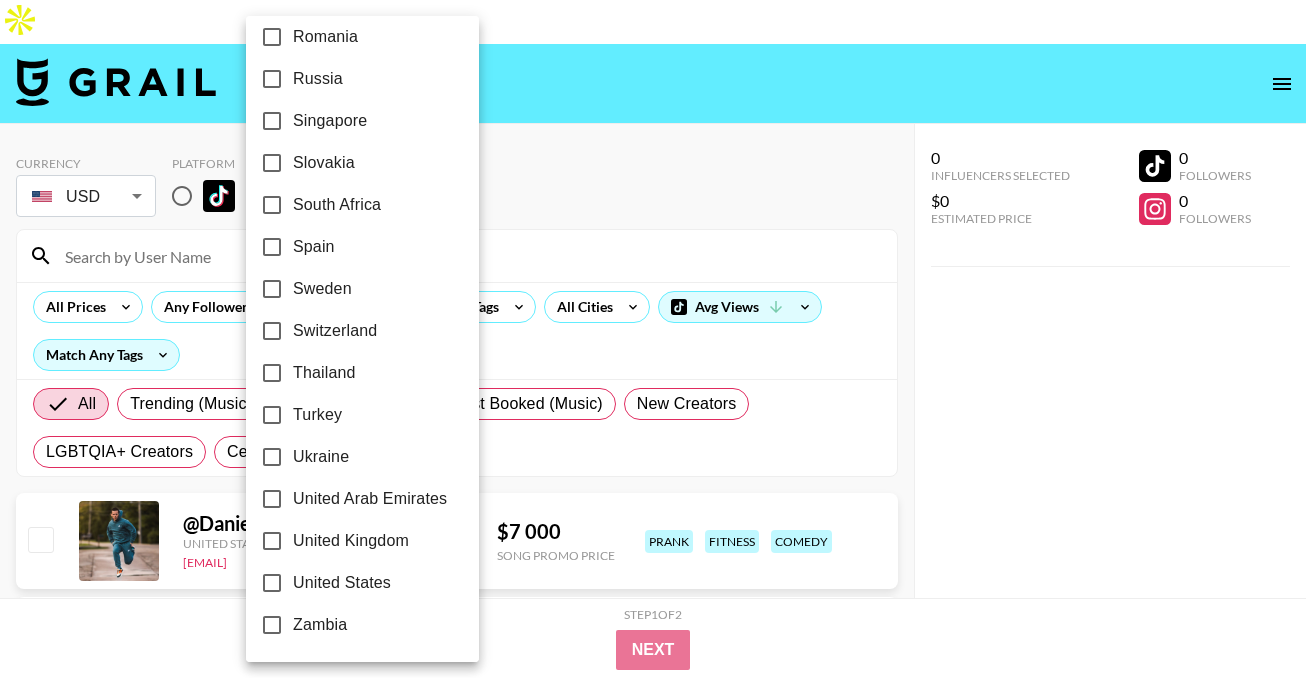 click on "United States" at bounding box center (349, 583) 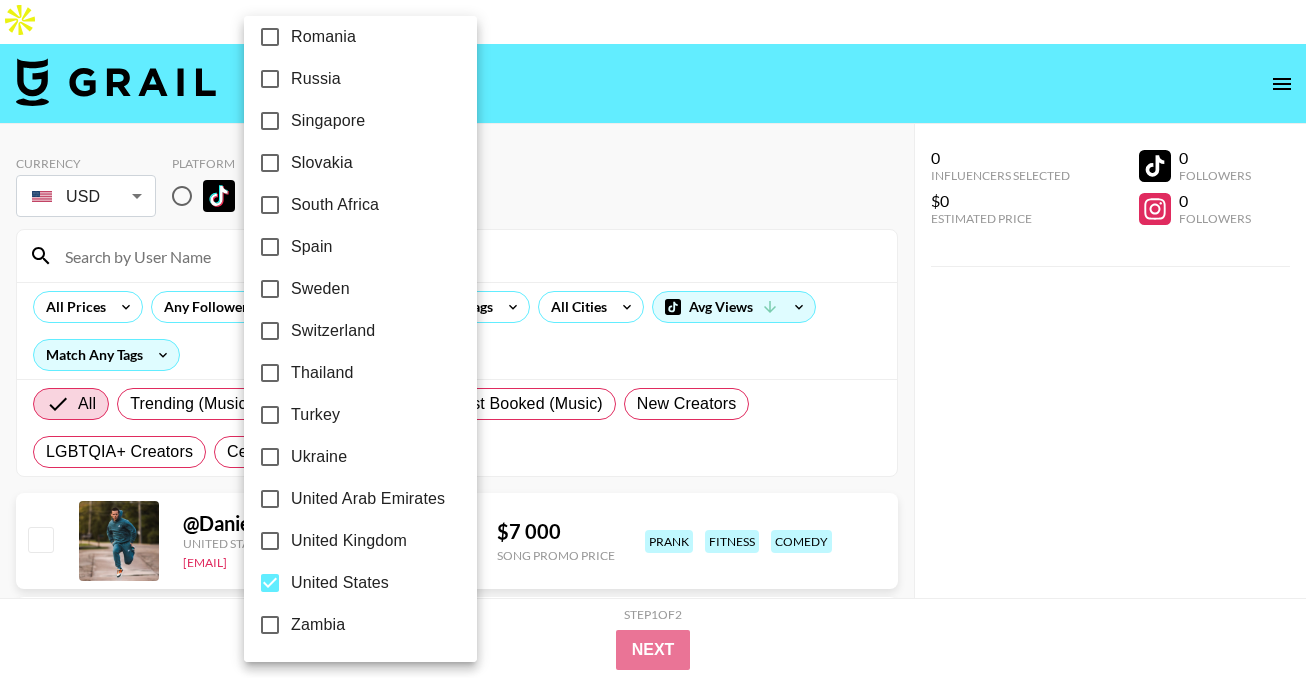 click at bounding box center [653, 339] 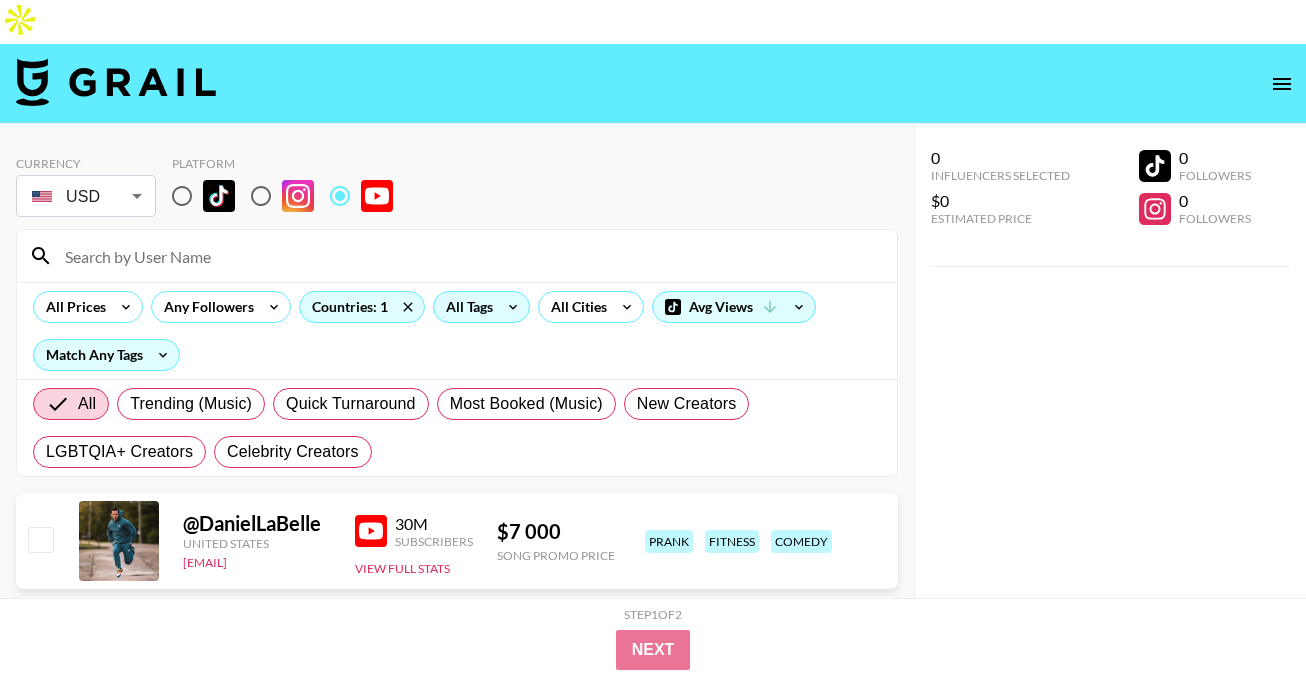 click 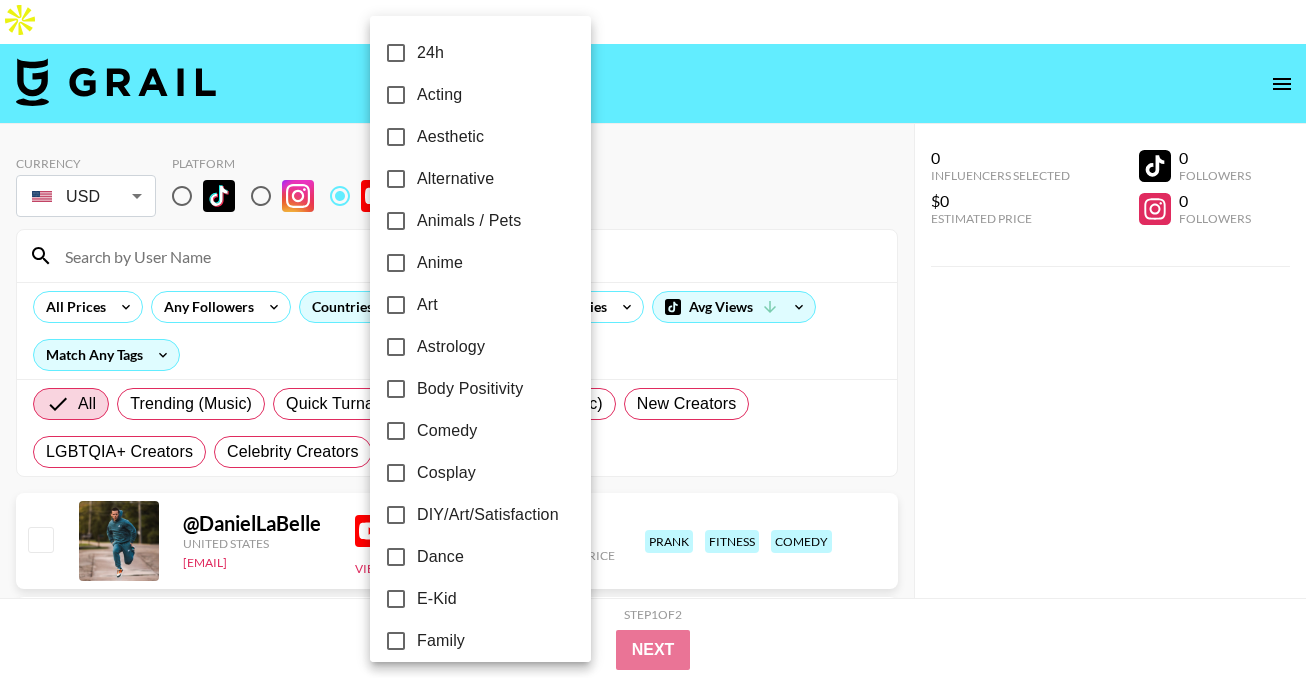 click on "Art" at bounding box center (467, 305) 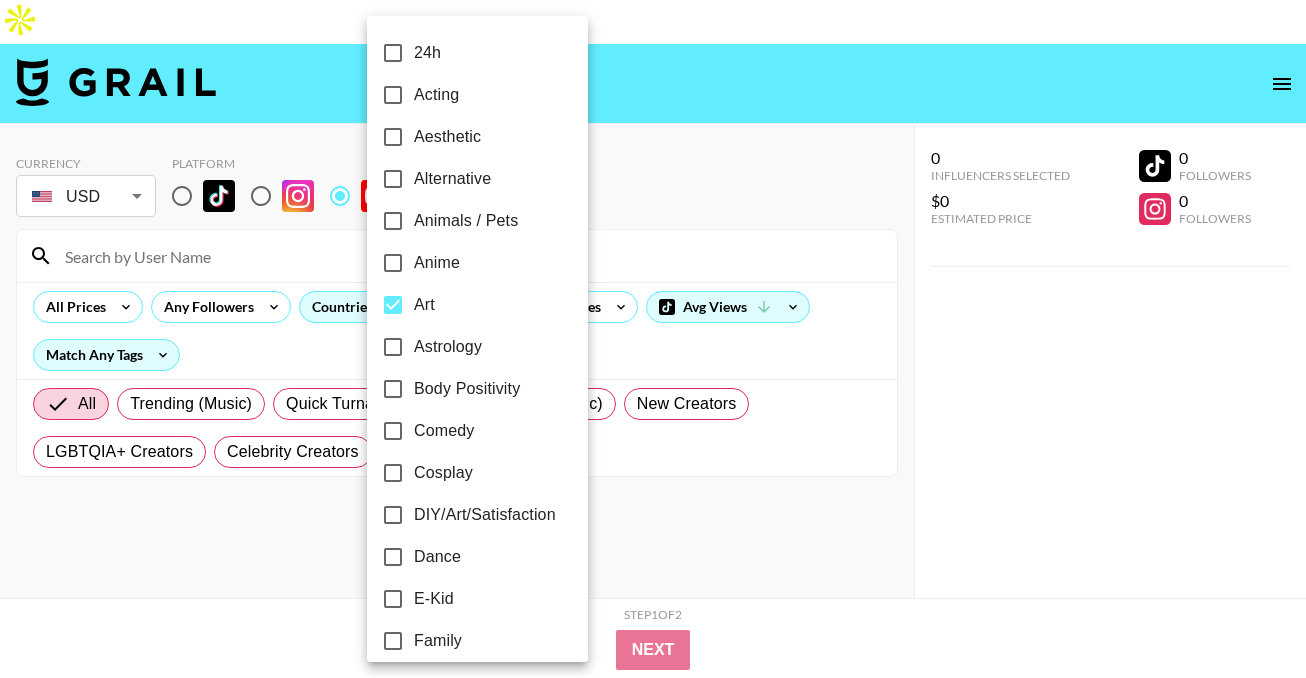 click at bounding box center [653, 339] 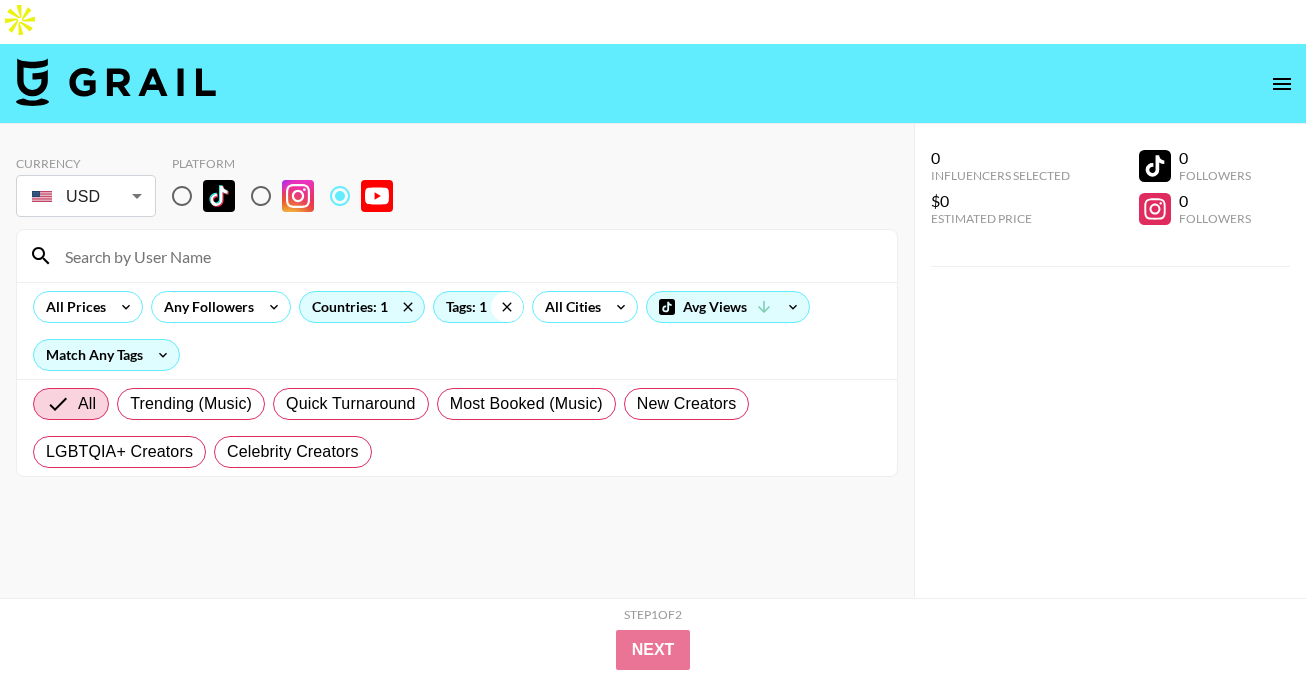 click 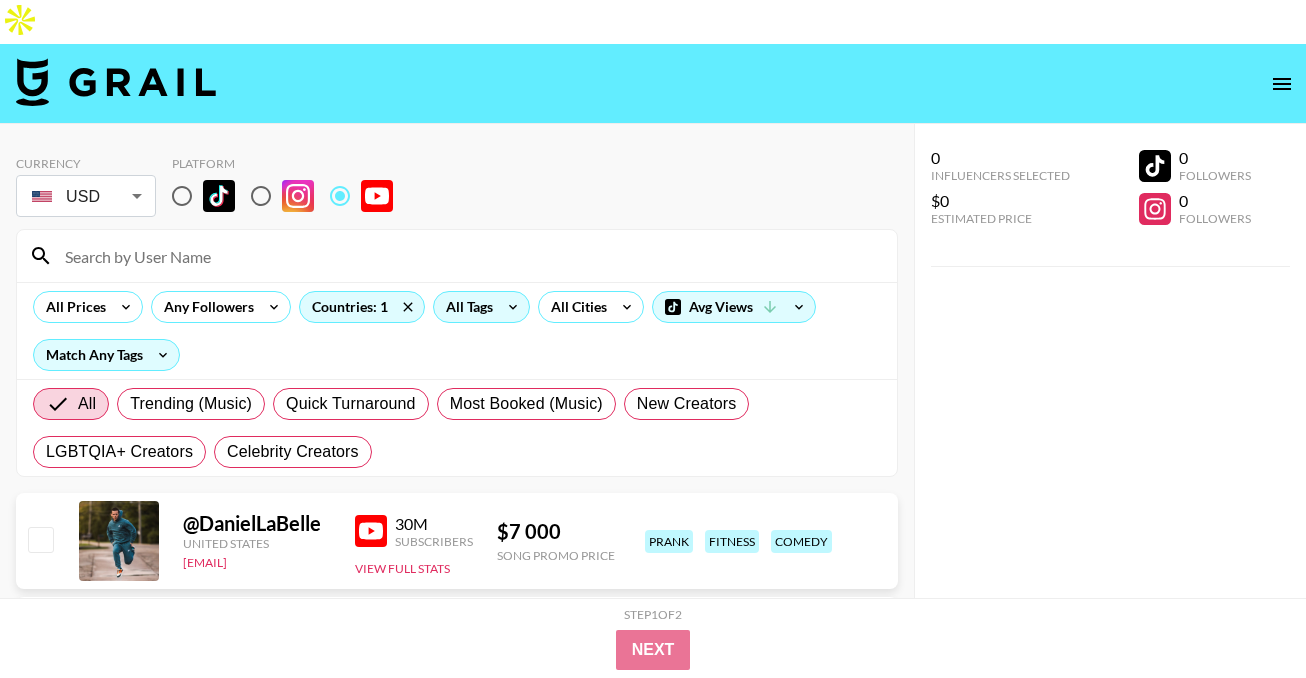 click on "All Tags" at bounding box center (465, 307) 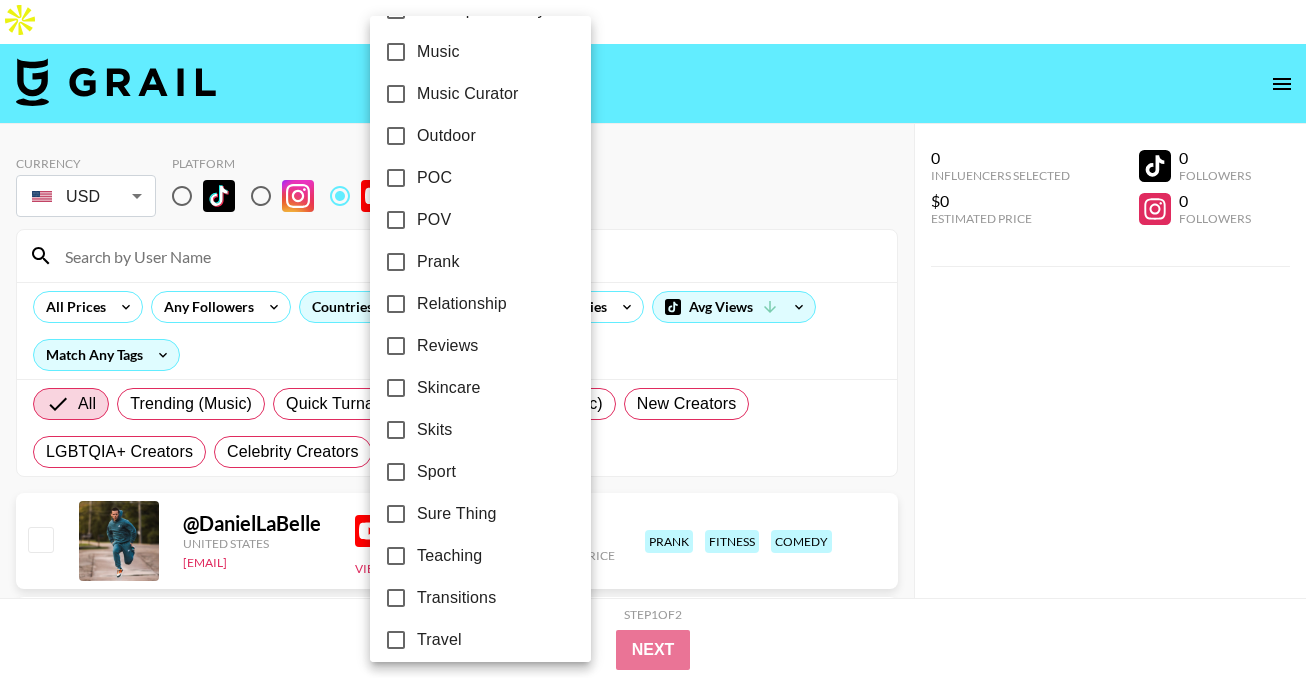 scroll, scrollTop: 1192, scrollLeft: 0, axis: vertical 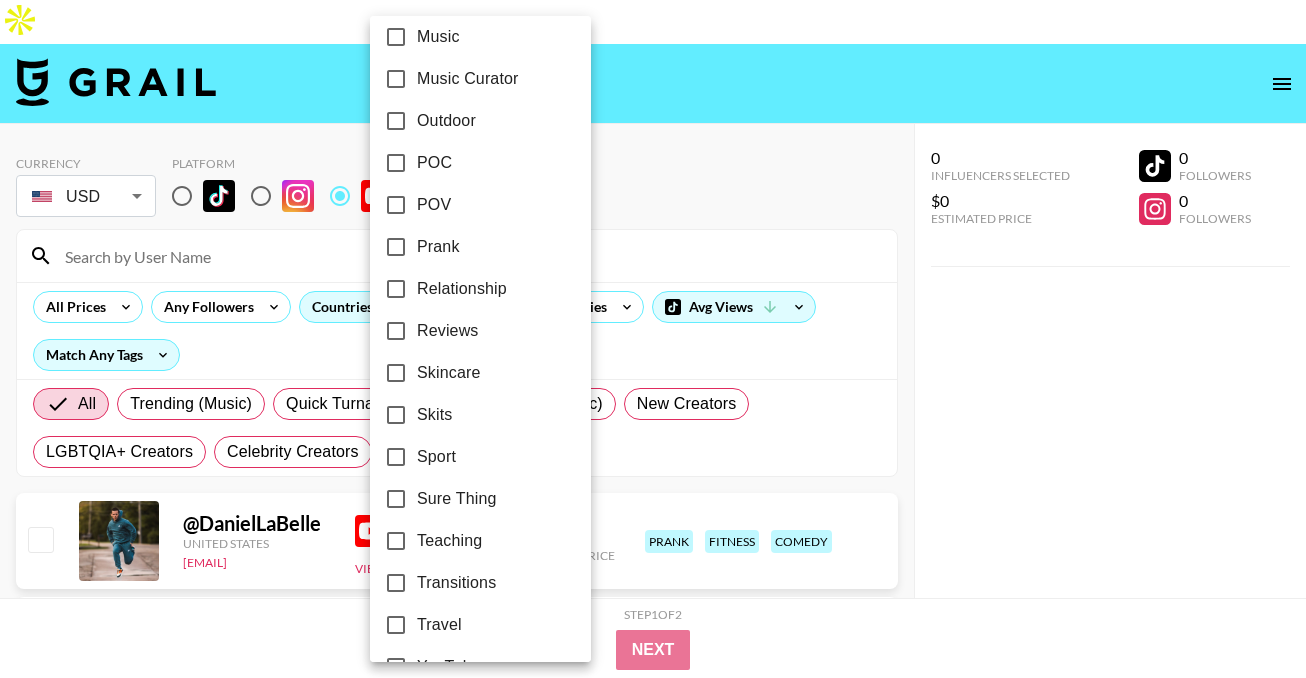 click on "POV" at bounding box center [467, 205] 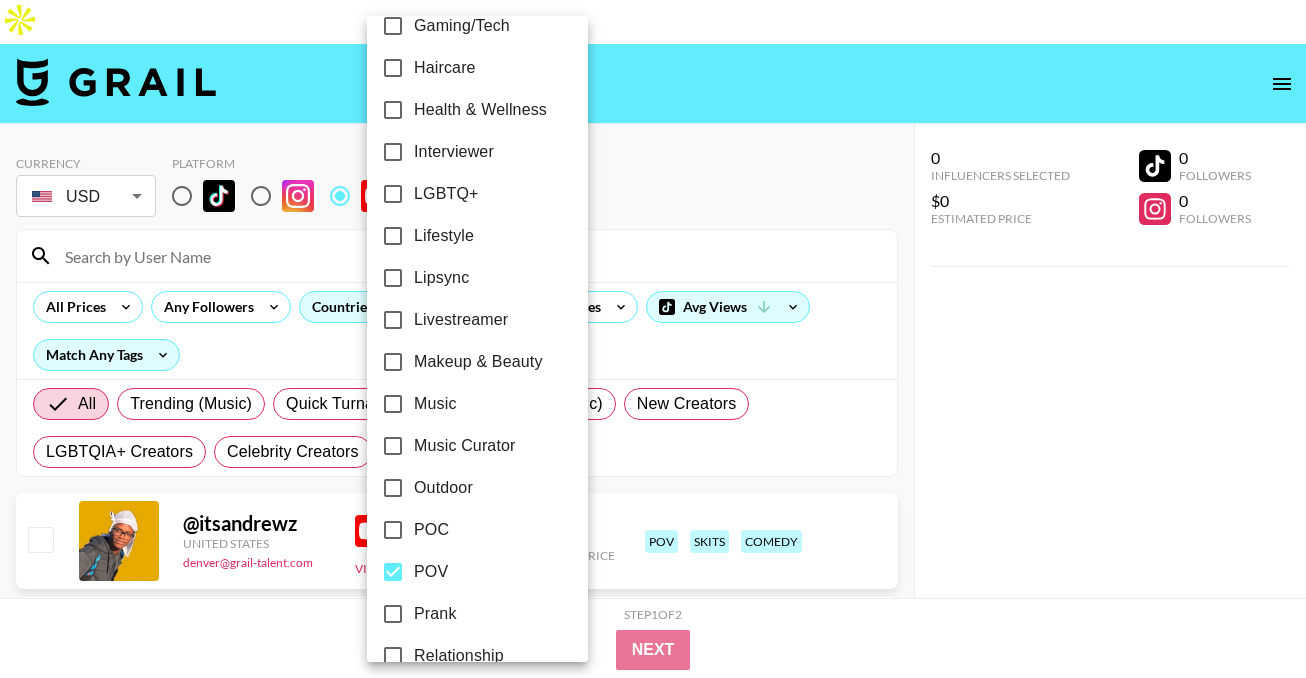 scroll, scrollTop: 0, scrollLeft: 0, axis: both 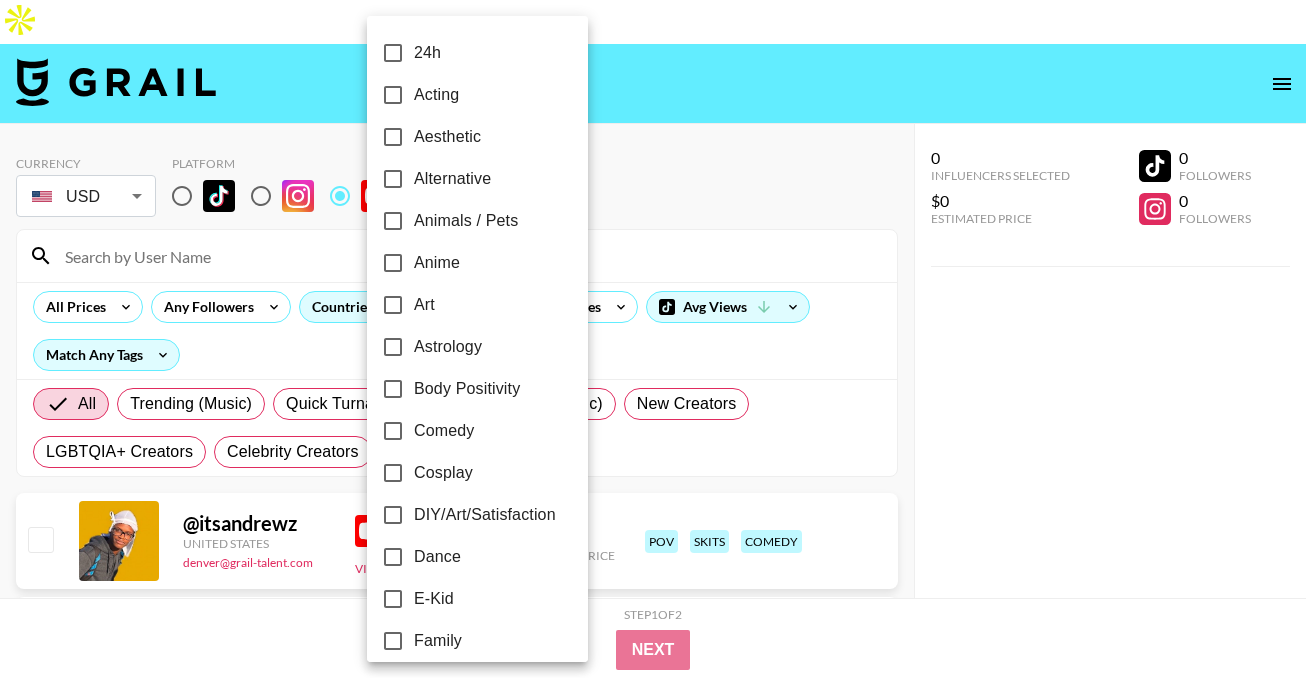 click on "Alternative" at bounding box center [452, 179] 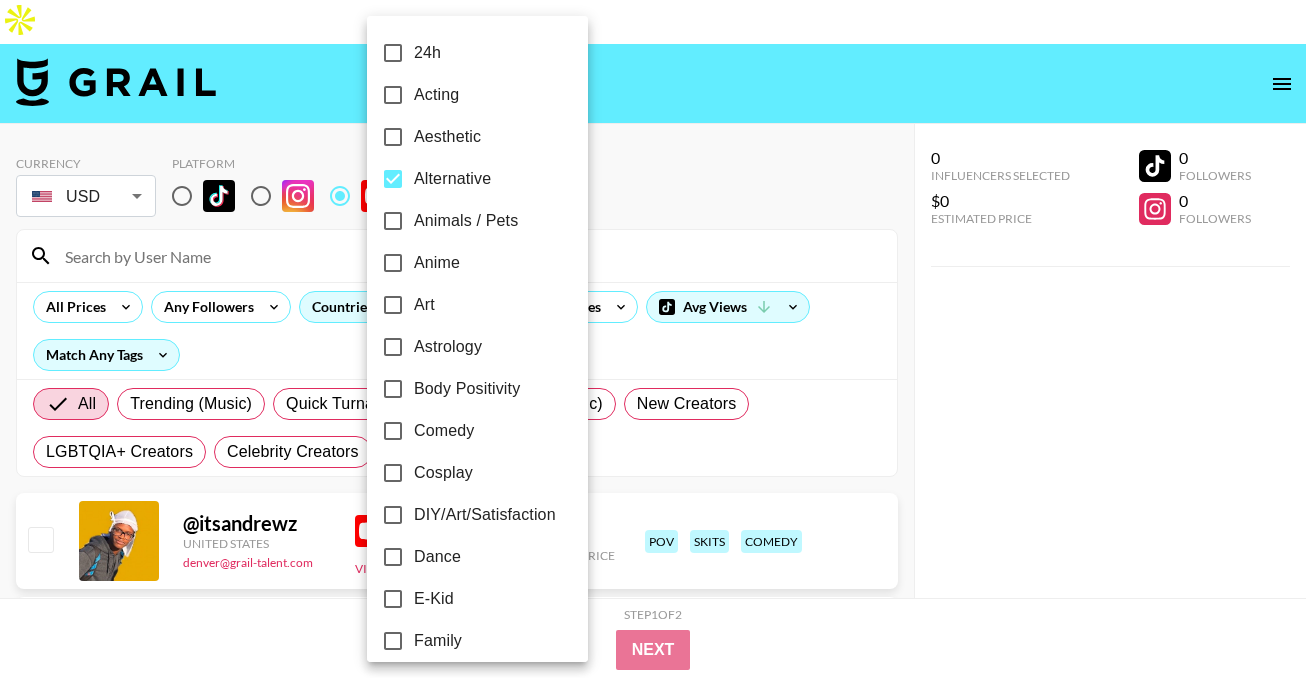 click at bounding box center [653, 339] 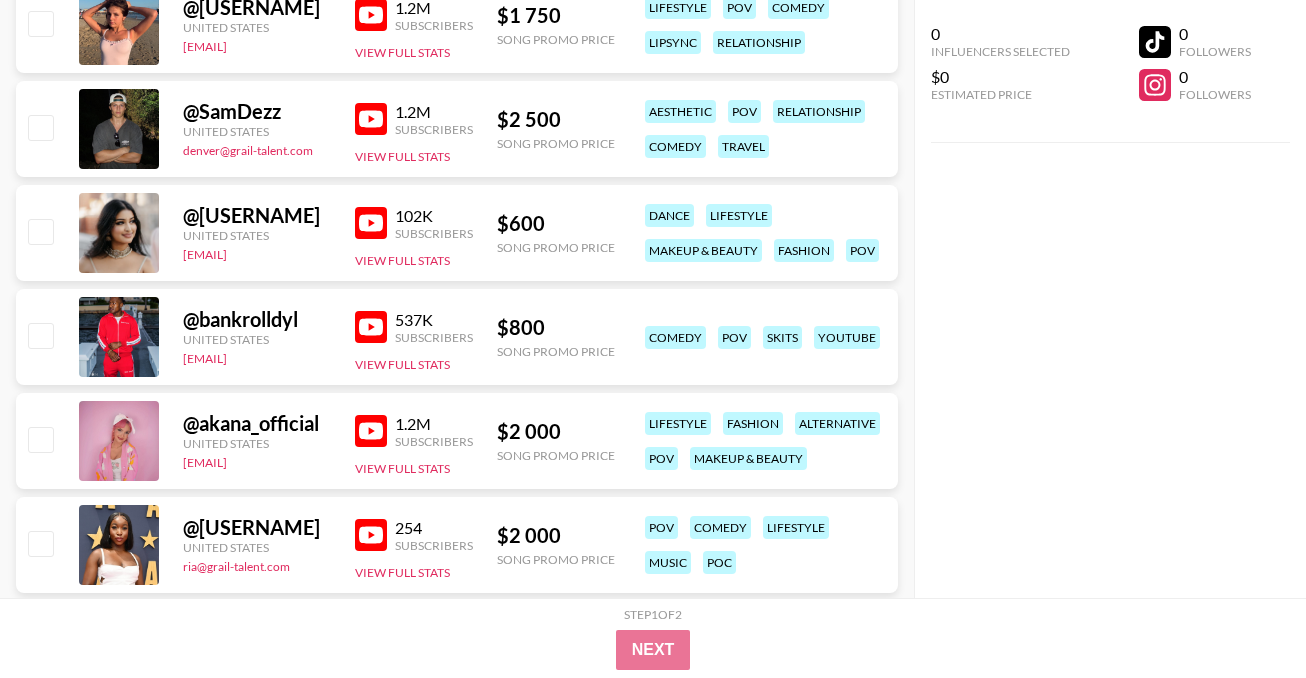 scroll, scrollTop: 725, scrollLeft: 0, axis: vertical 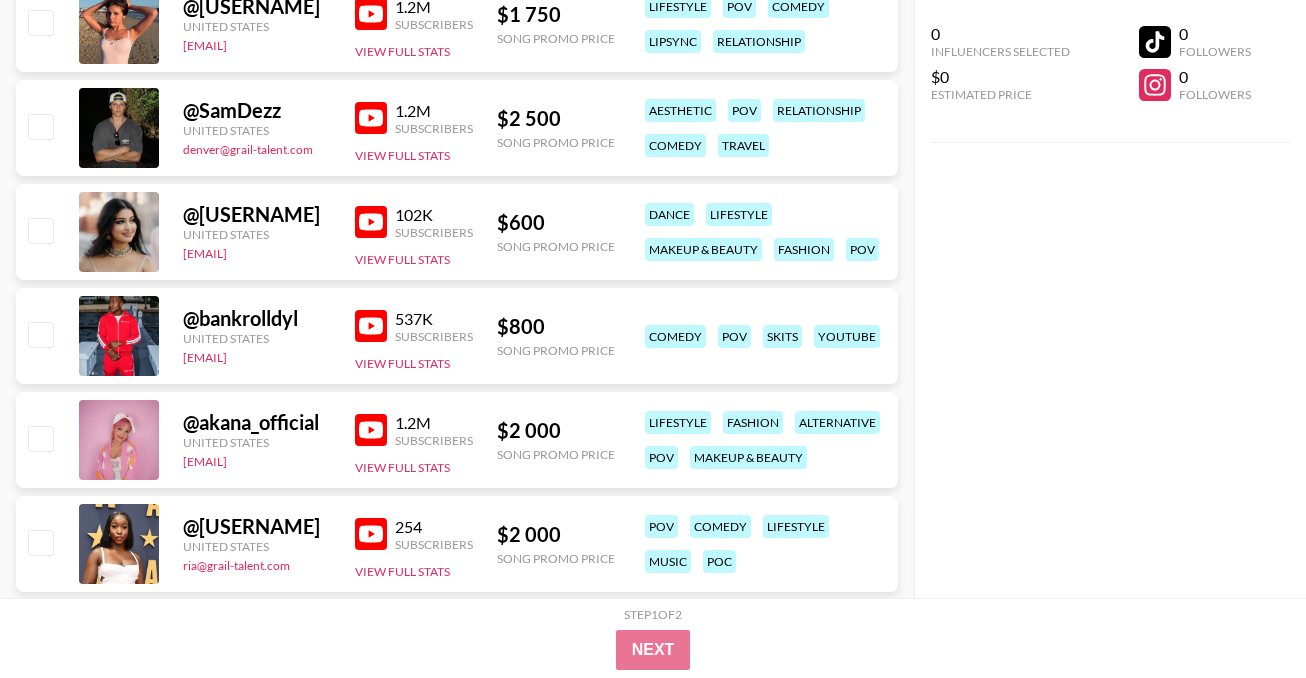click at bounding box center [371, 430] 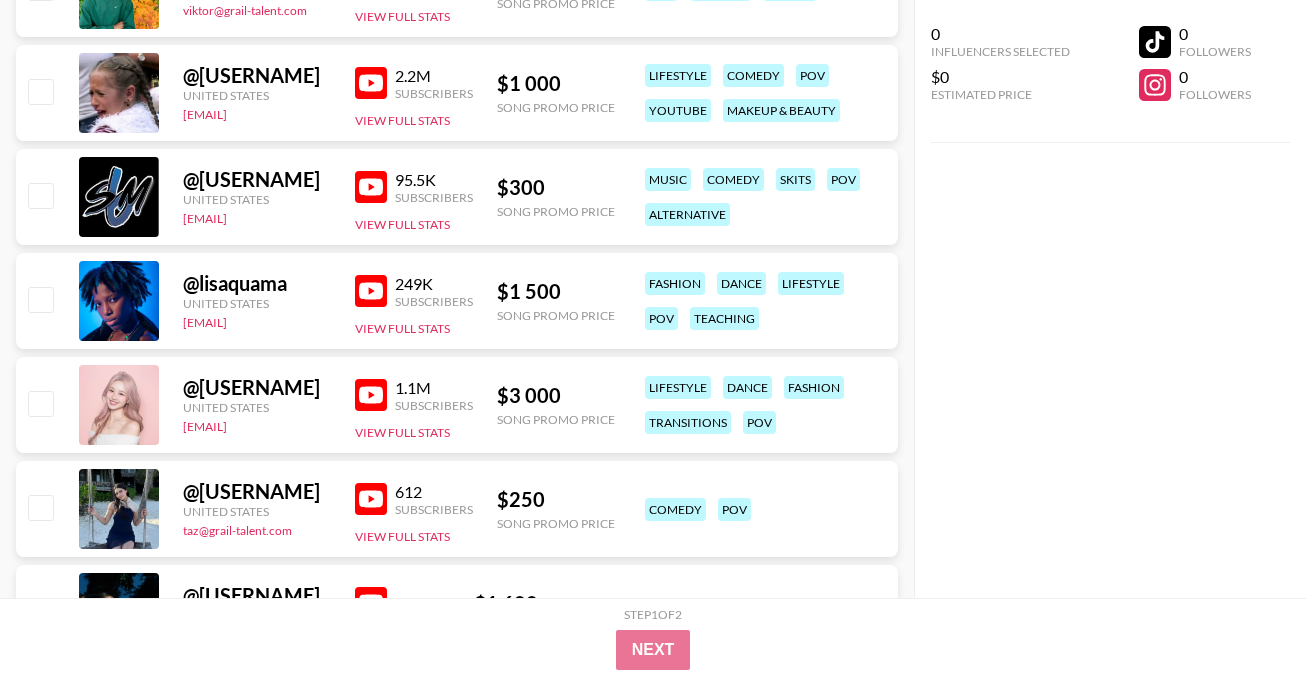scroll, scrollTop: 2183, scrollLeft: 0, axis: vertical 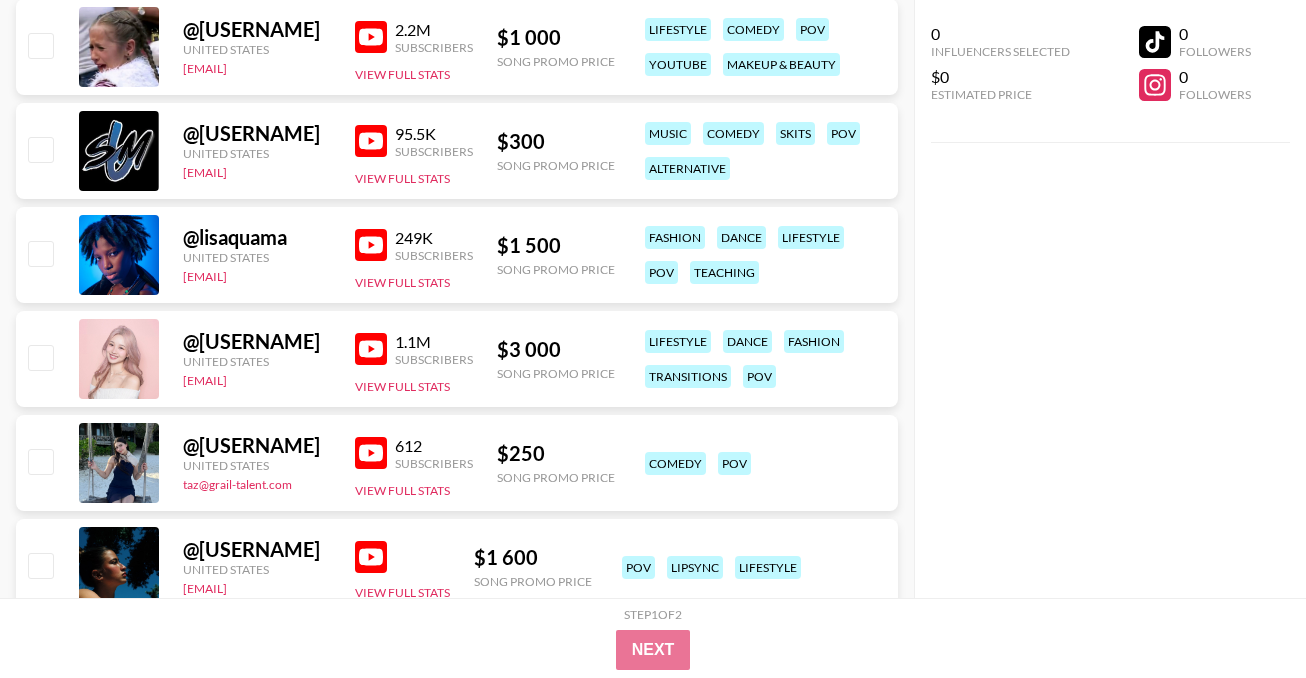 click at bounding box center [371, 349] 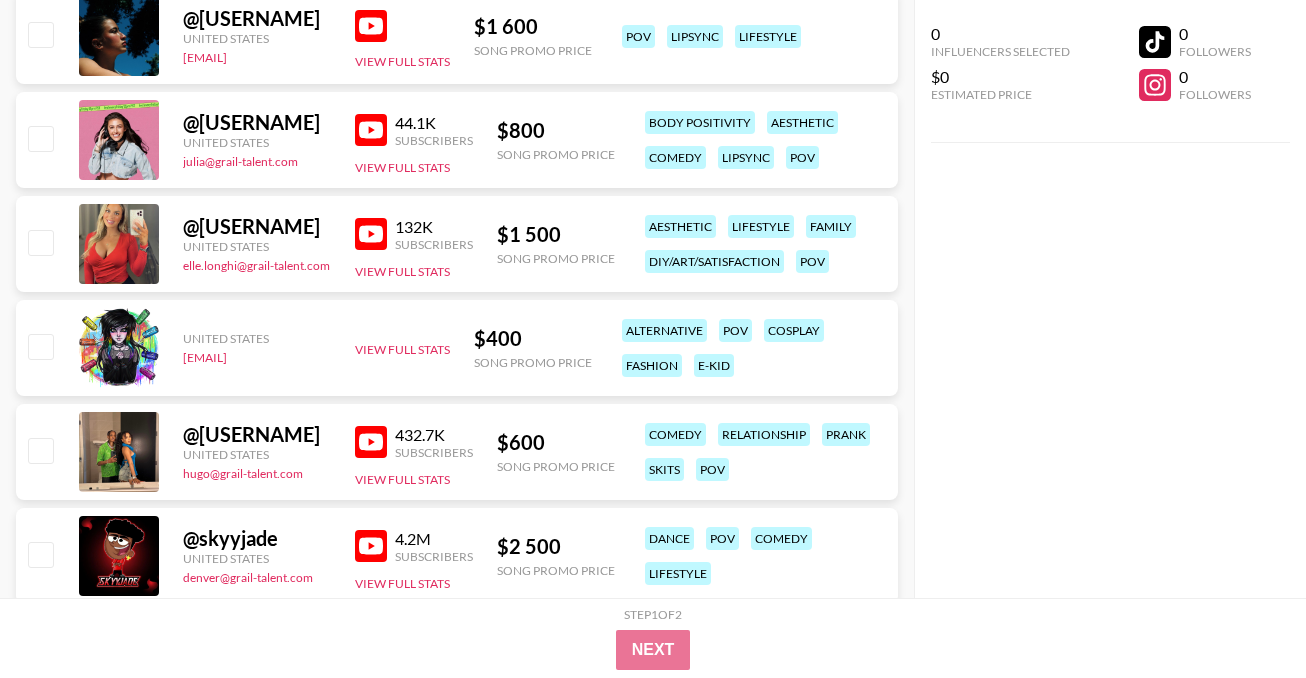 scroll, scrollTop: 2713, scrollLeft: 0, axis: vertical 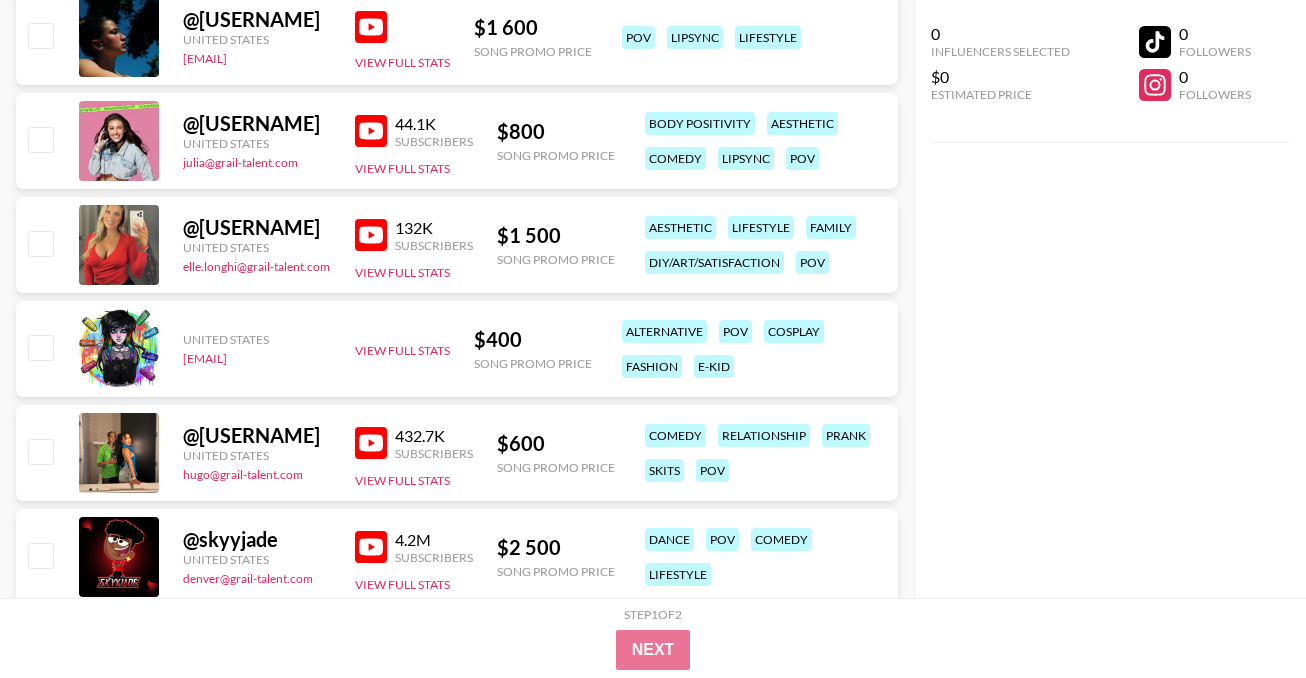 click at bounding box center [119, 349] 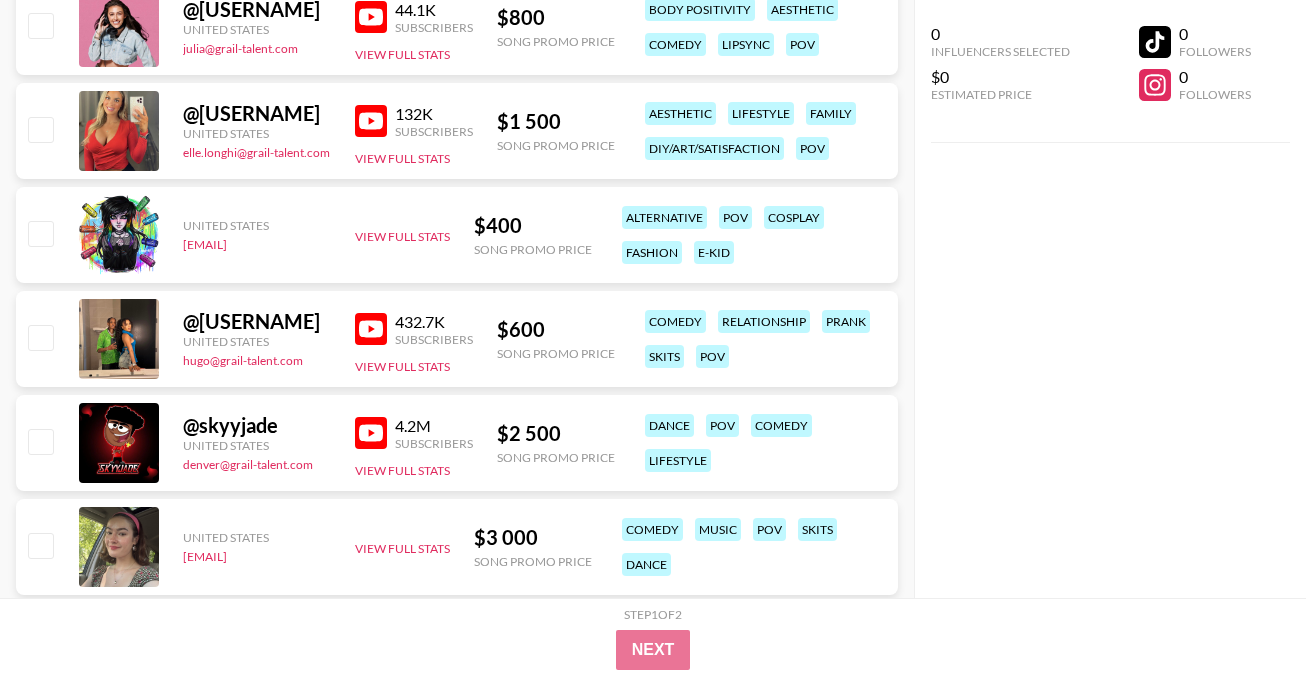 scroll, scrollTop: 2826, scrollLeft: 0, axis: vertical 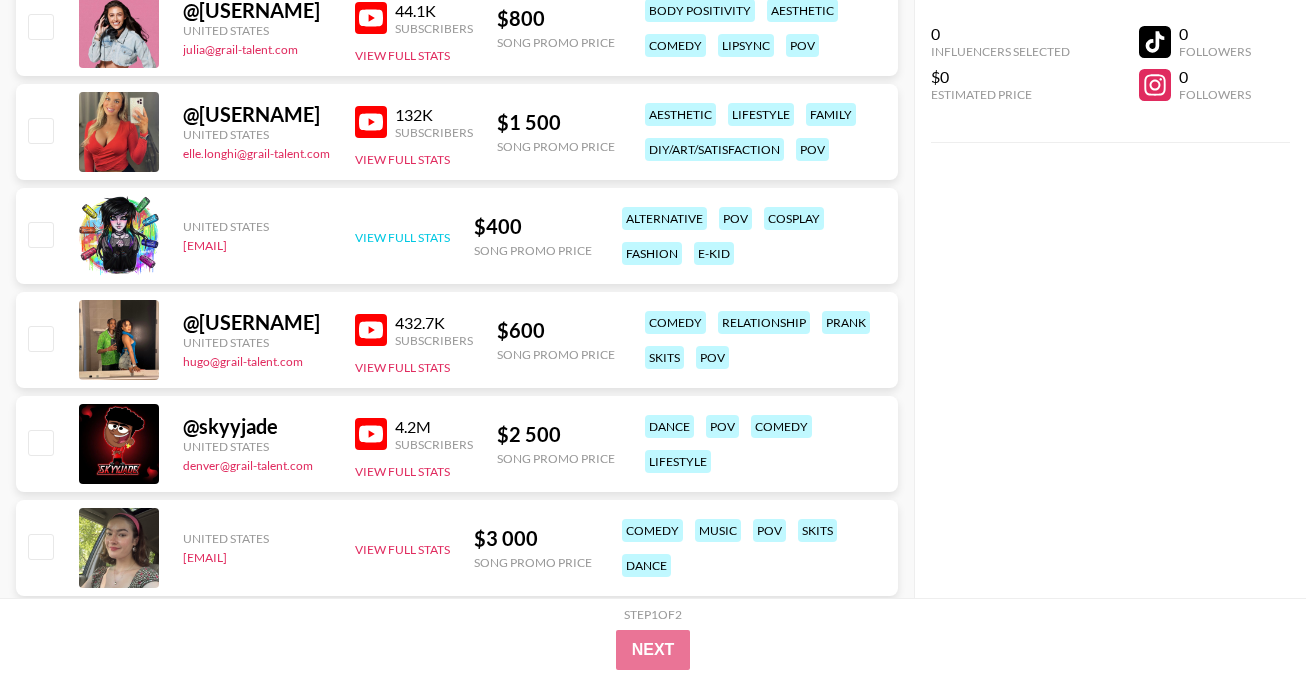 click on "View Full Stats" at bounding box center (402, 237) 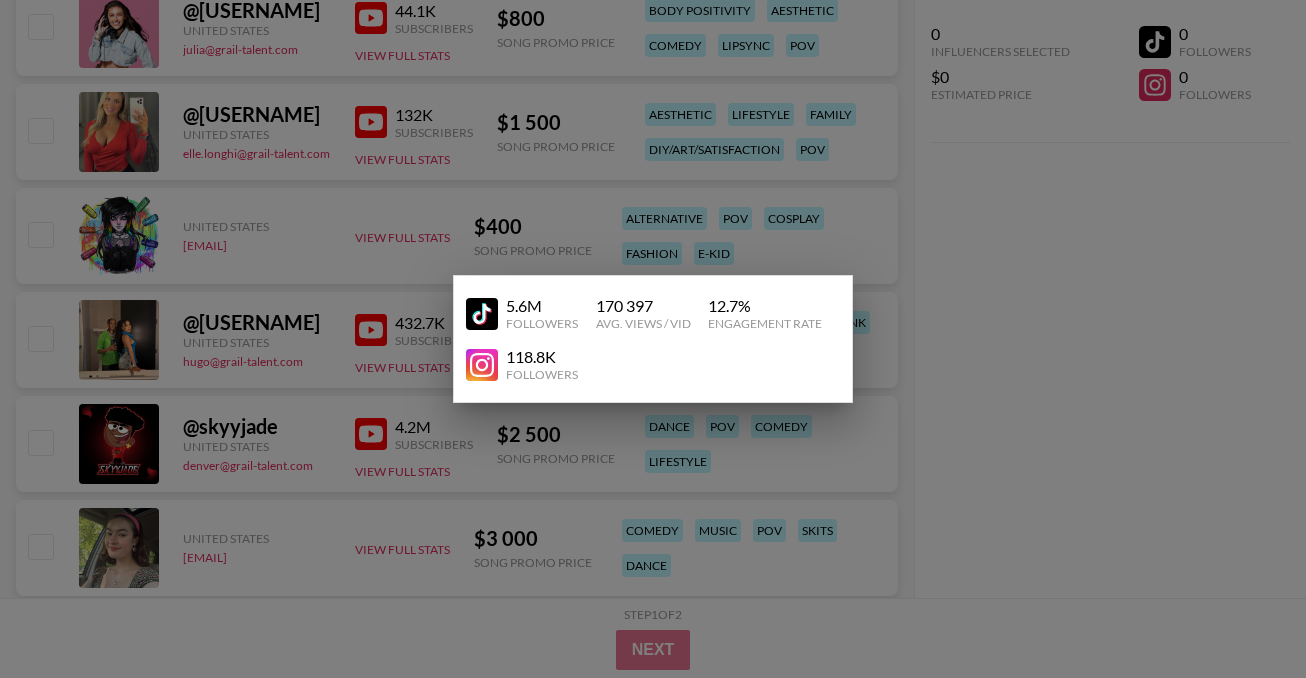 click at bounding box center (653, 339) 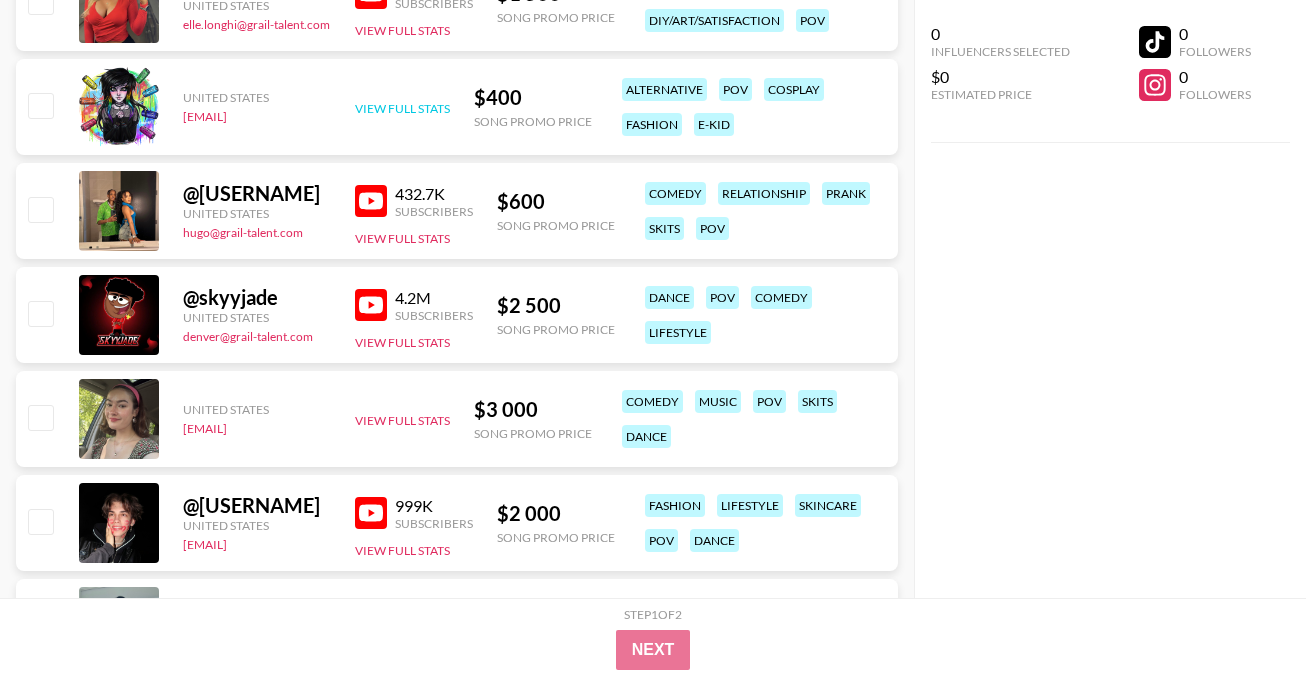 scroll, scrollTop: 2954, scrollLeft: 0, axis: vertical 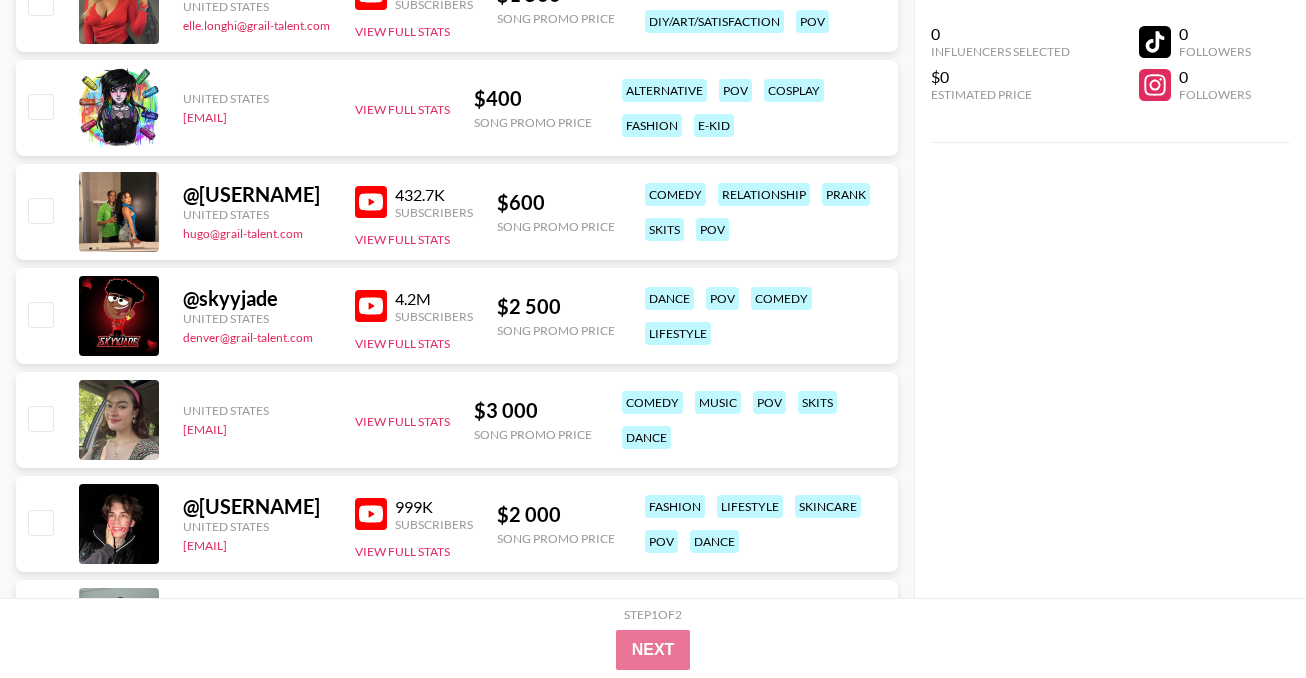 click at bounding box center (371, 306) 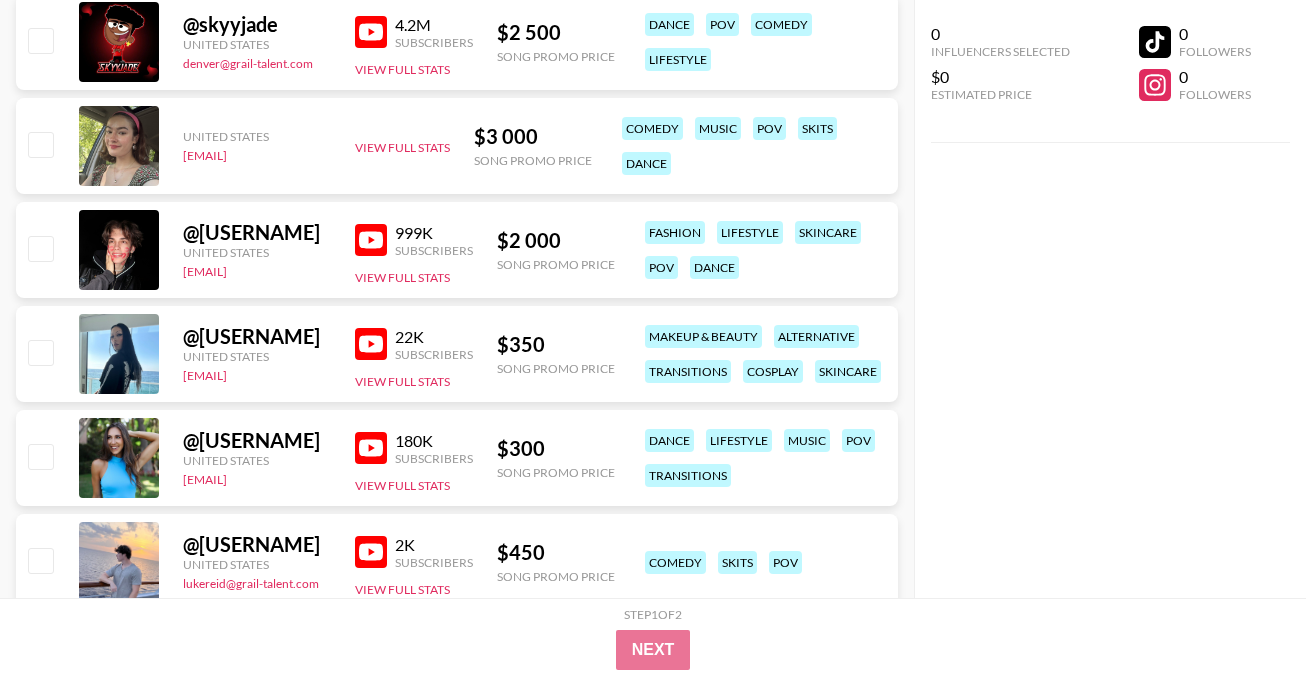 scroll, scrollTop: 3295, scrollLeft: 0, axis: vertical 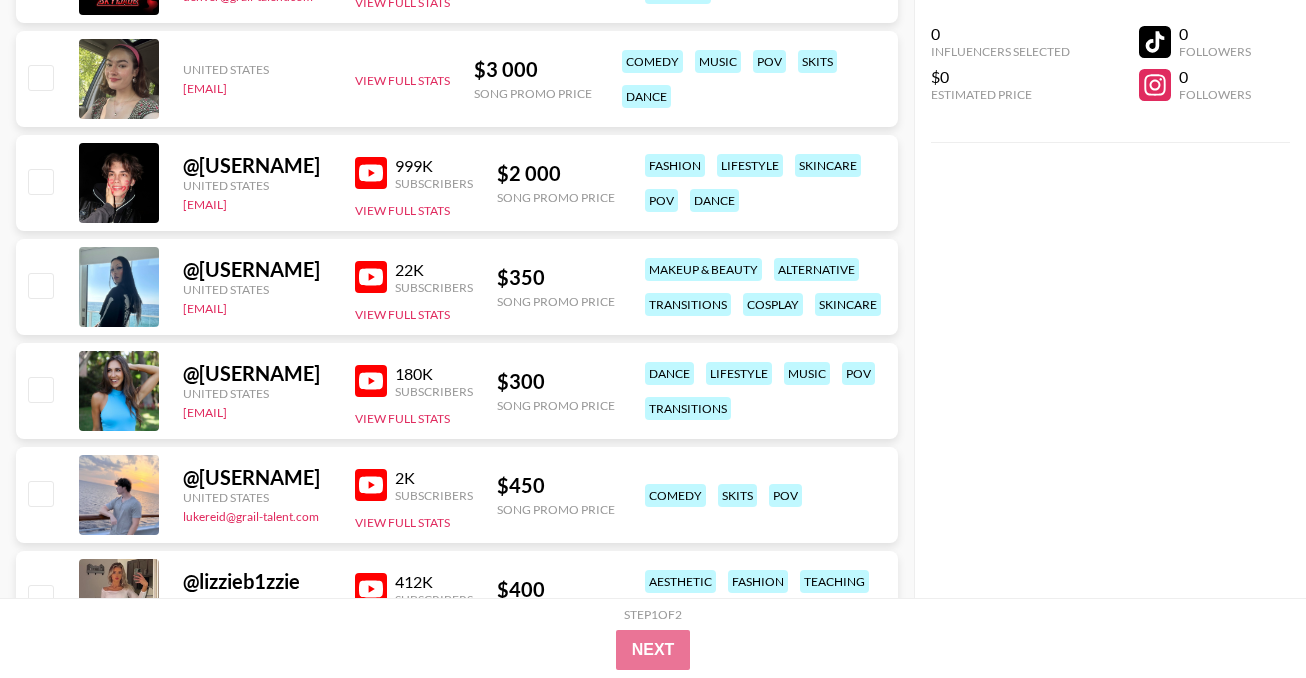 click at bounding box center [371, 277] 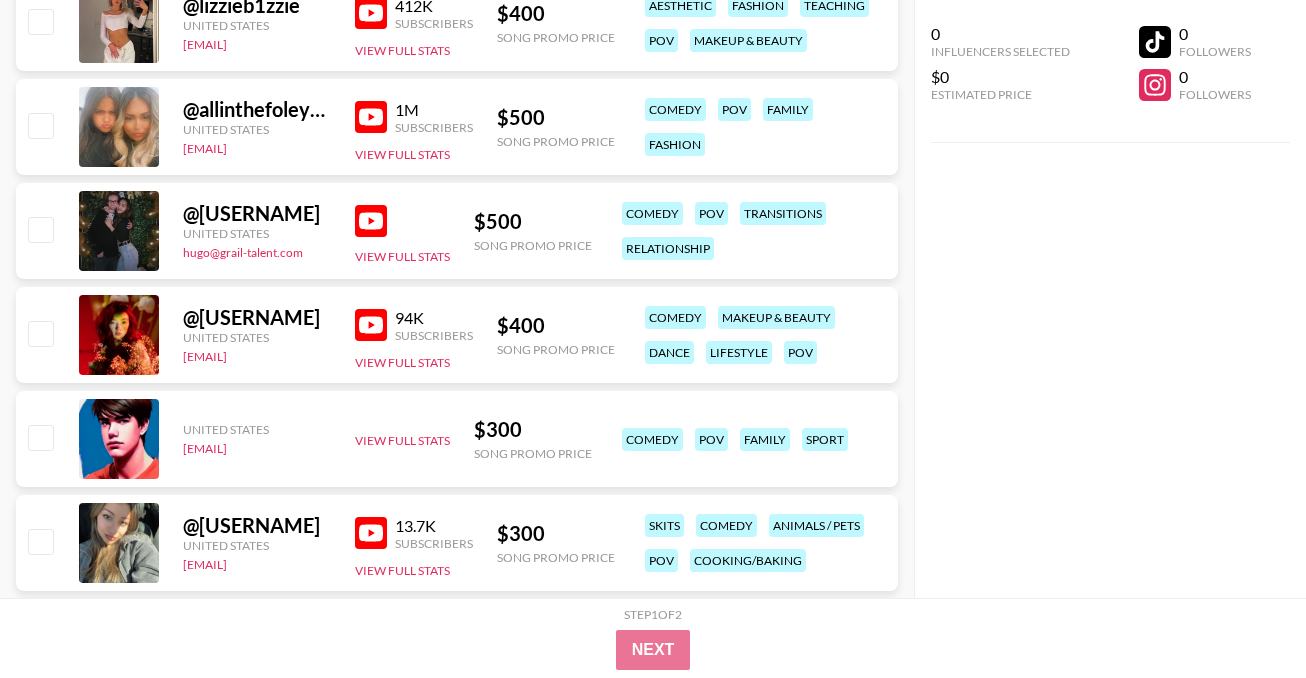 scroll, scrollTop: 3913, scrollLeft: 0, axis: vertical 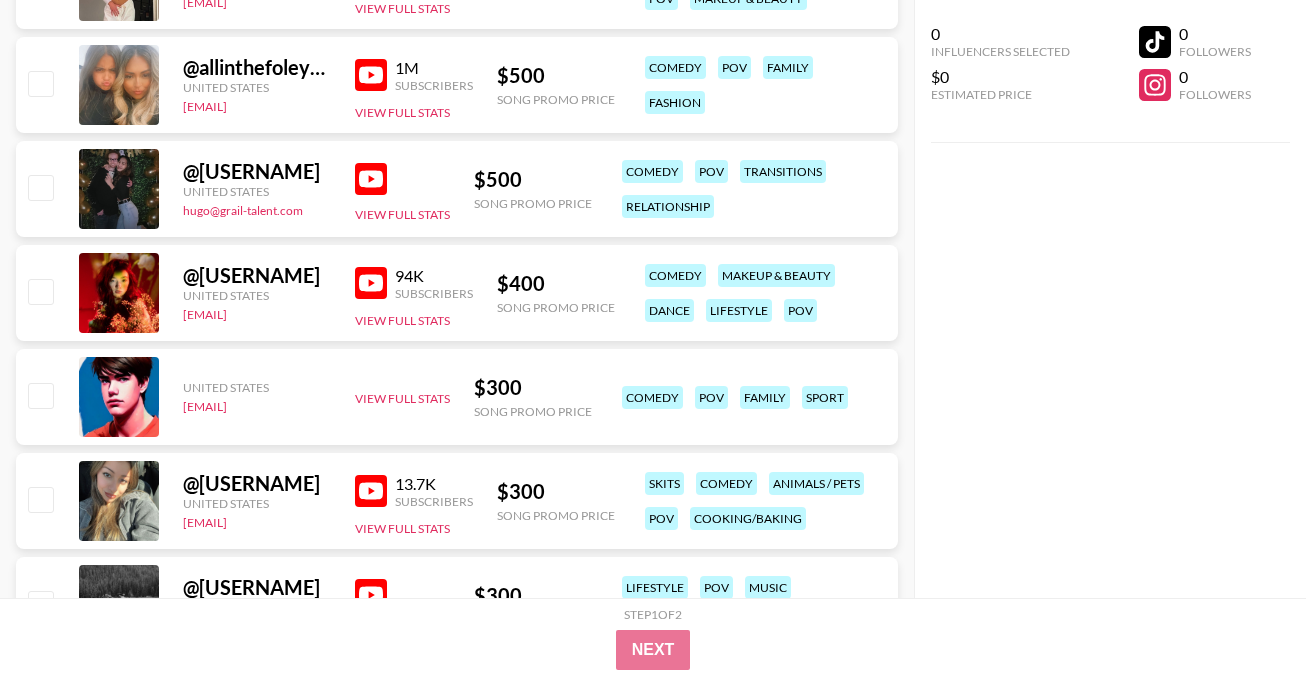click at bounding box center (371, 283) 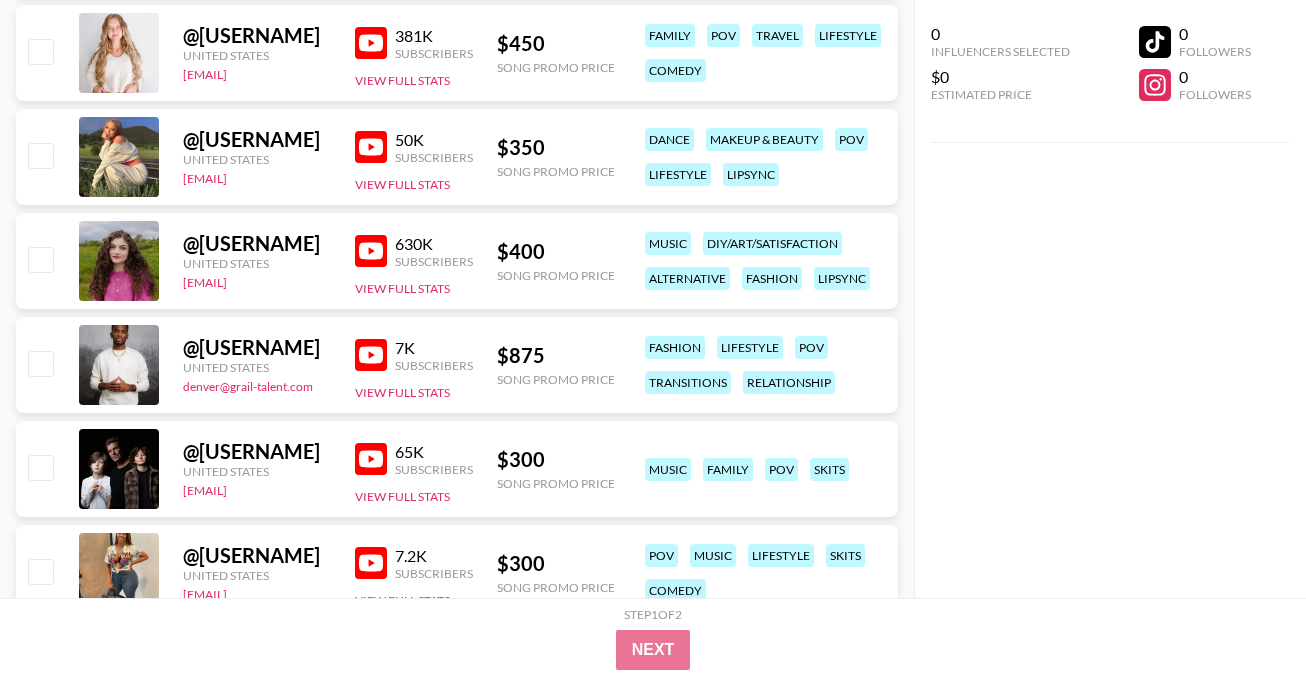 scroll, scrollTop: 6526, scrollLeft: 0, axis: vertical 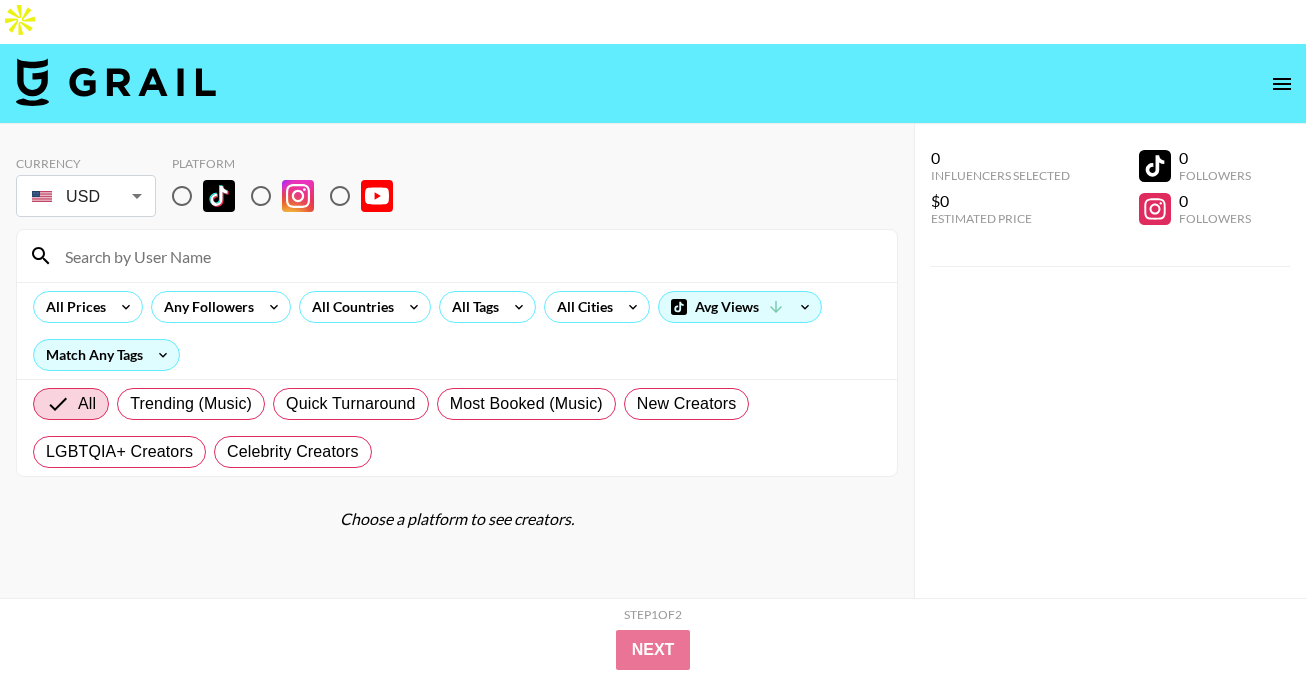 click at bounding box center [340, 196] 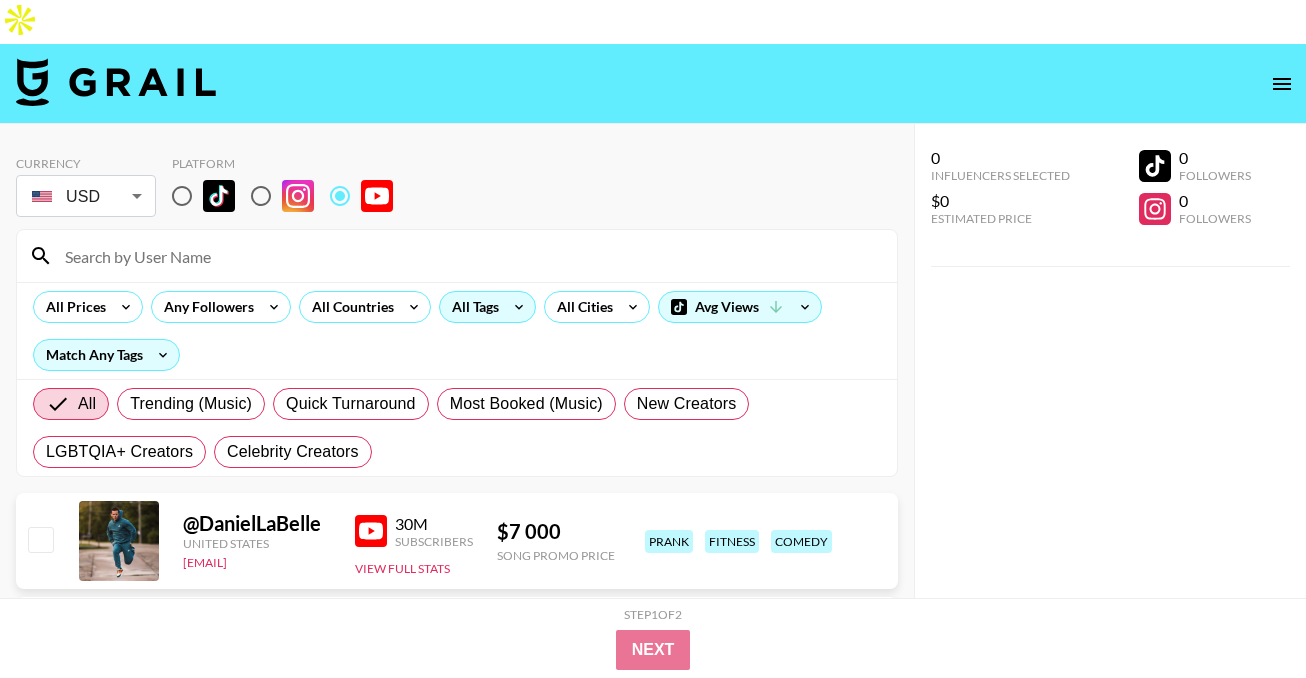 click 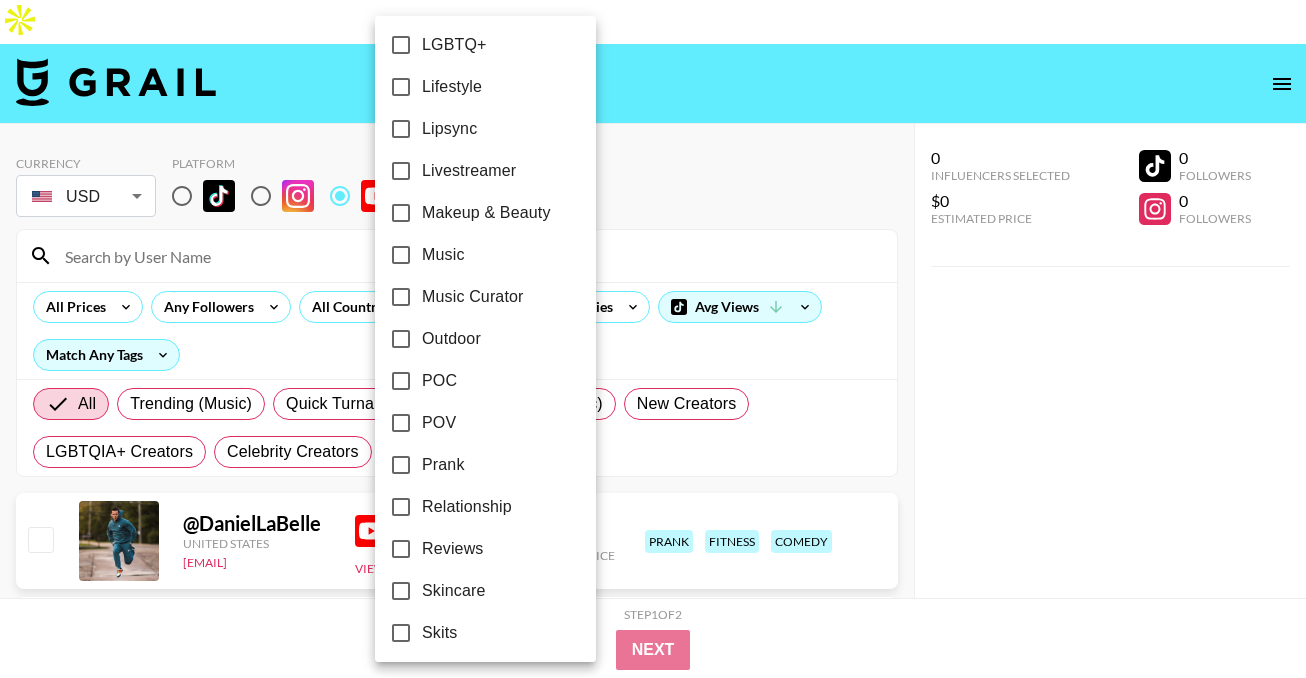scroll, scrollTop: 1091, scrollLeft: 0, axis: vertical 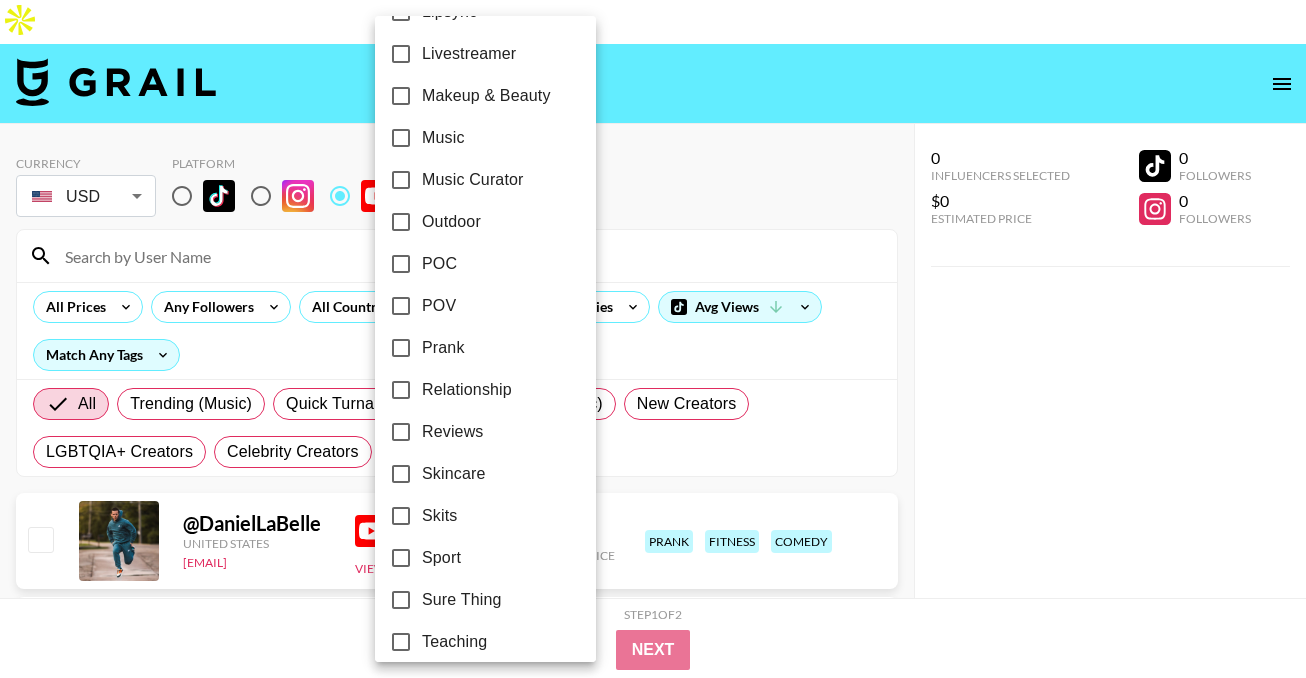 click on "POV" at bounding box center (439, 306) 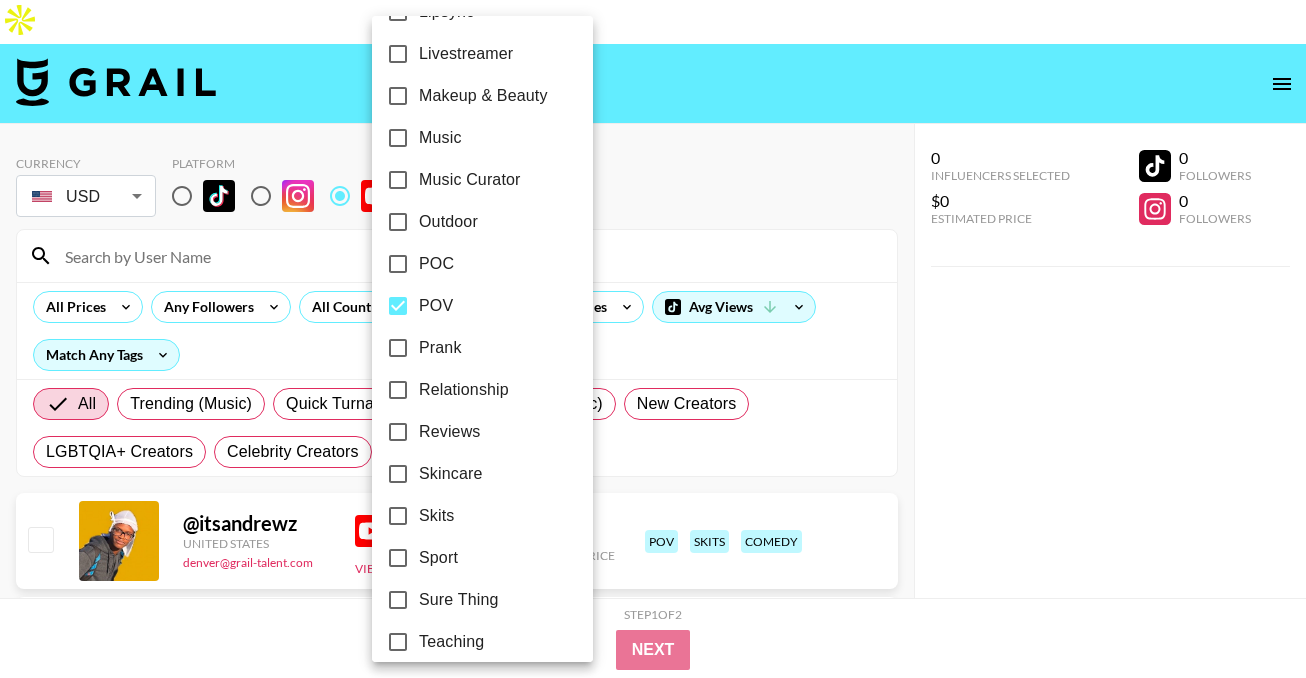 click at bounding box center (653, 339) 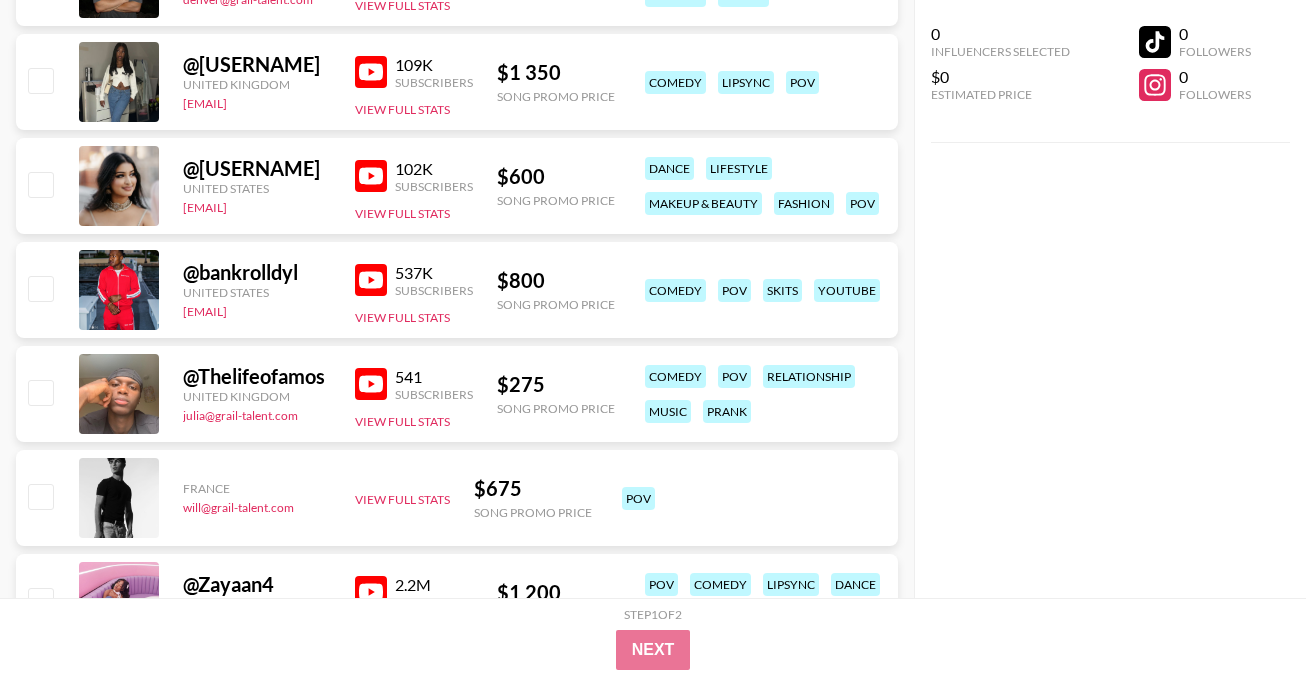 scroll, scrollTop: 1081, scrollLeft: 0, axis: vertical 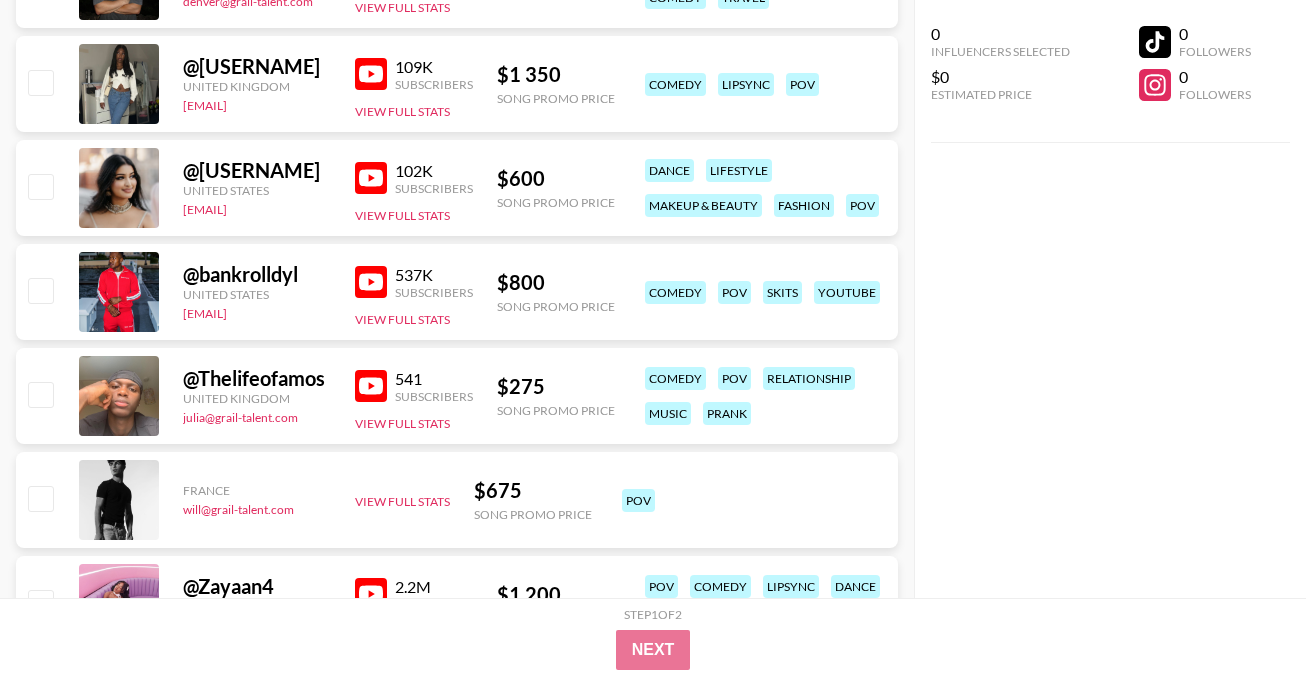click at bounding box center (371, 386) 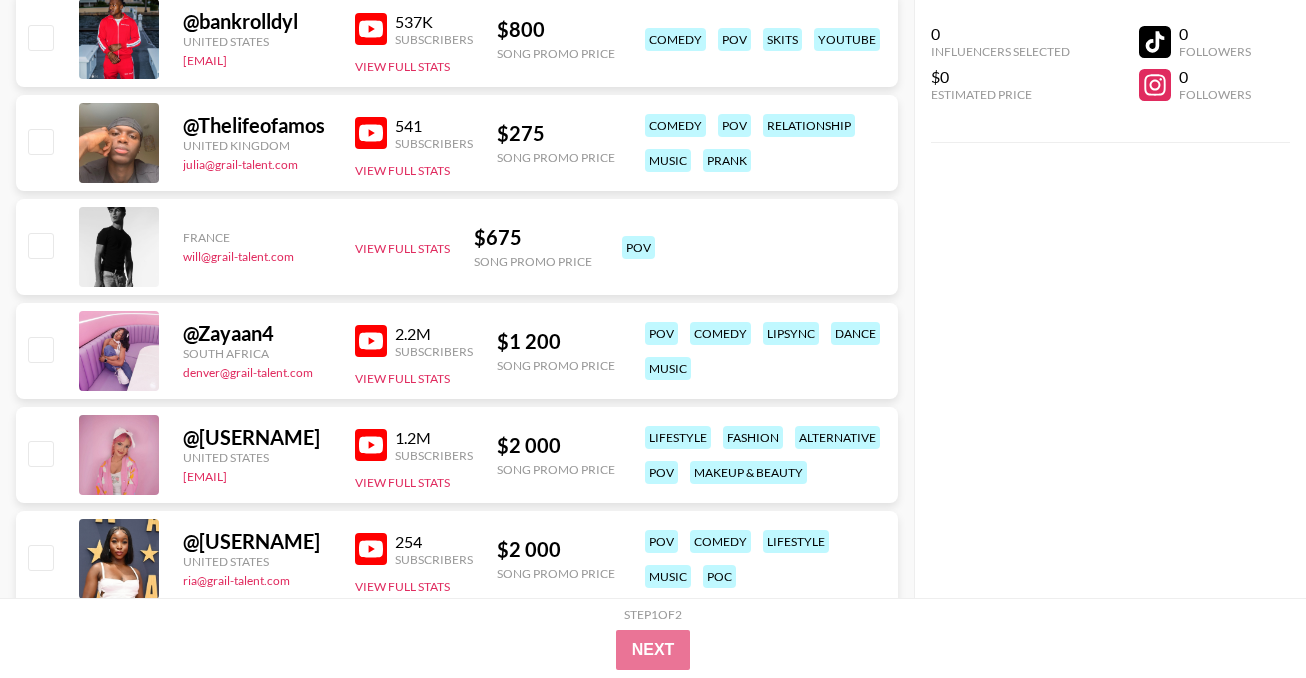 scroll, scrollTop: 1335, scrollLeft: 0, axis: vertical 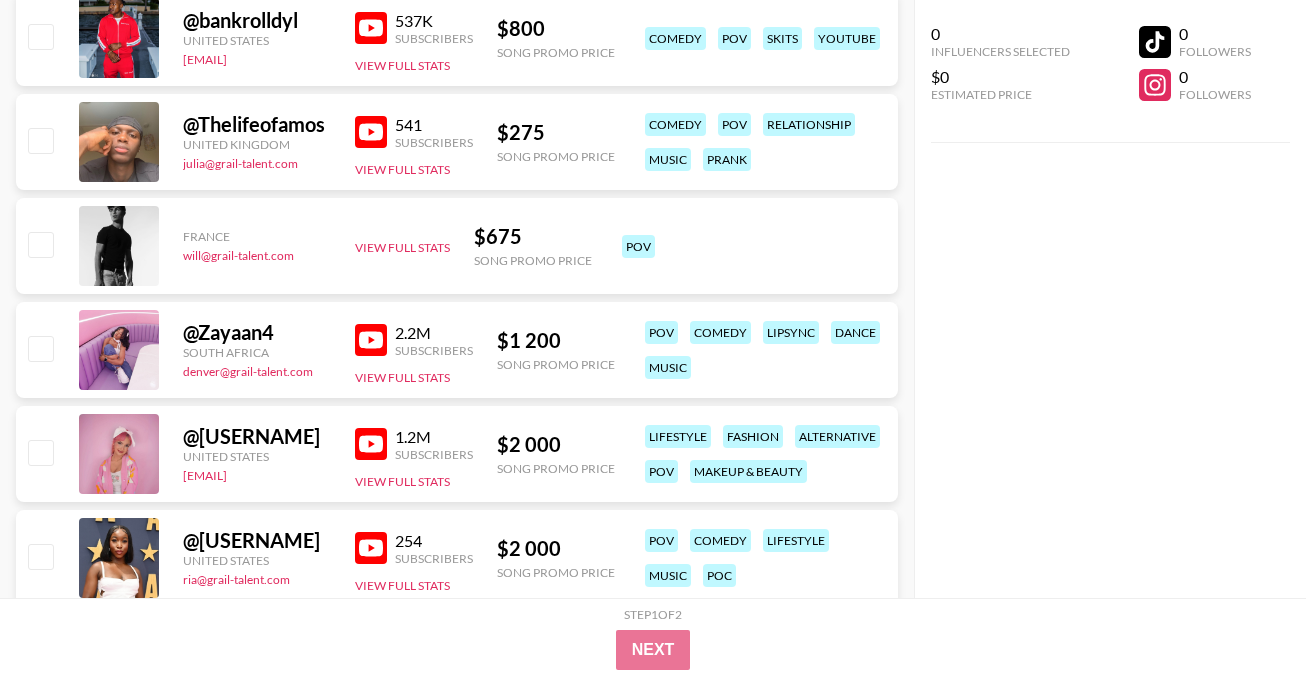 click at bounding box center (371, 444) 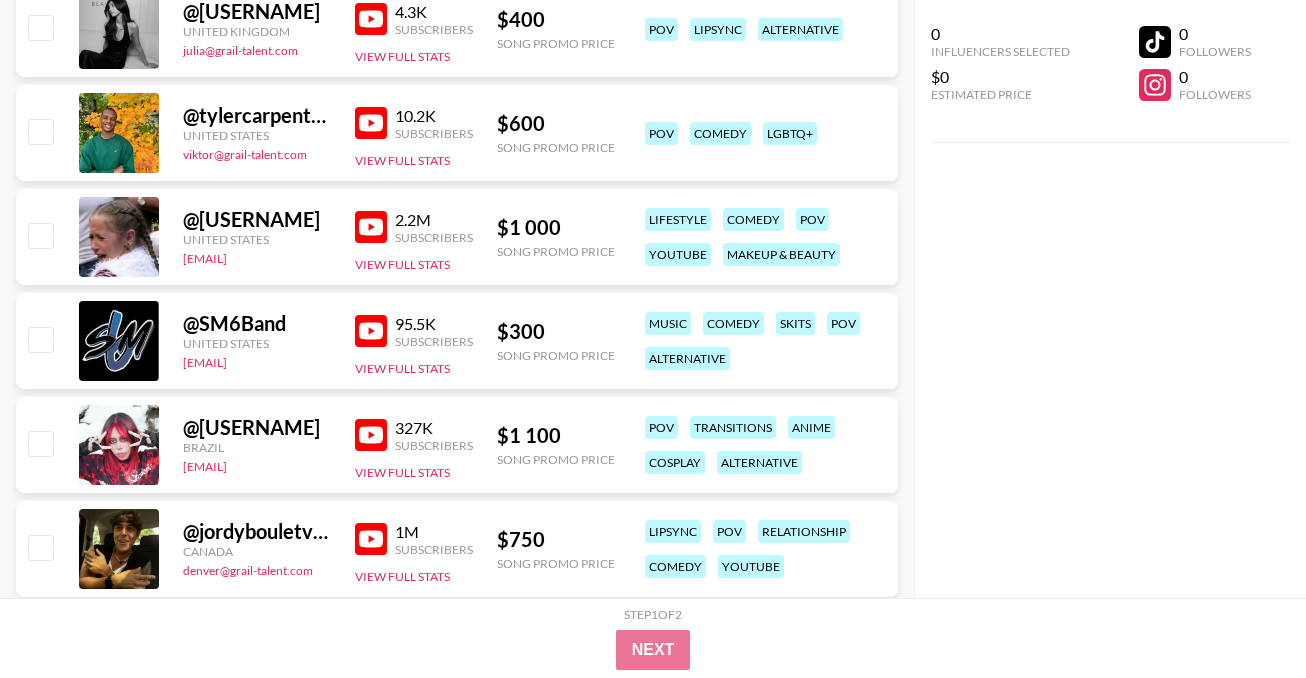 scroll, scrollTop: 2723, scrollLeft: 0, axis: vertical 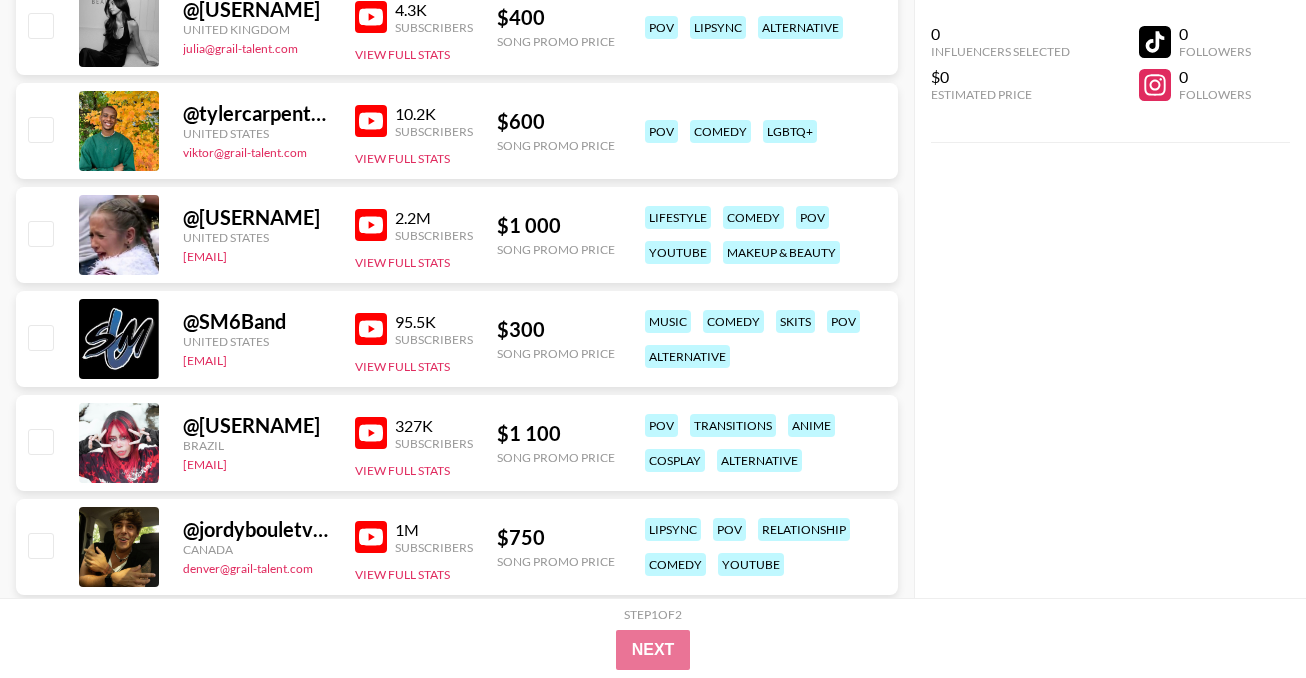 click at bounding box center (371, 433) 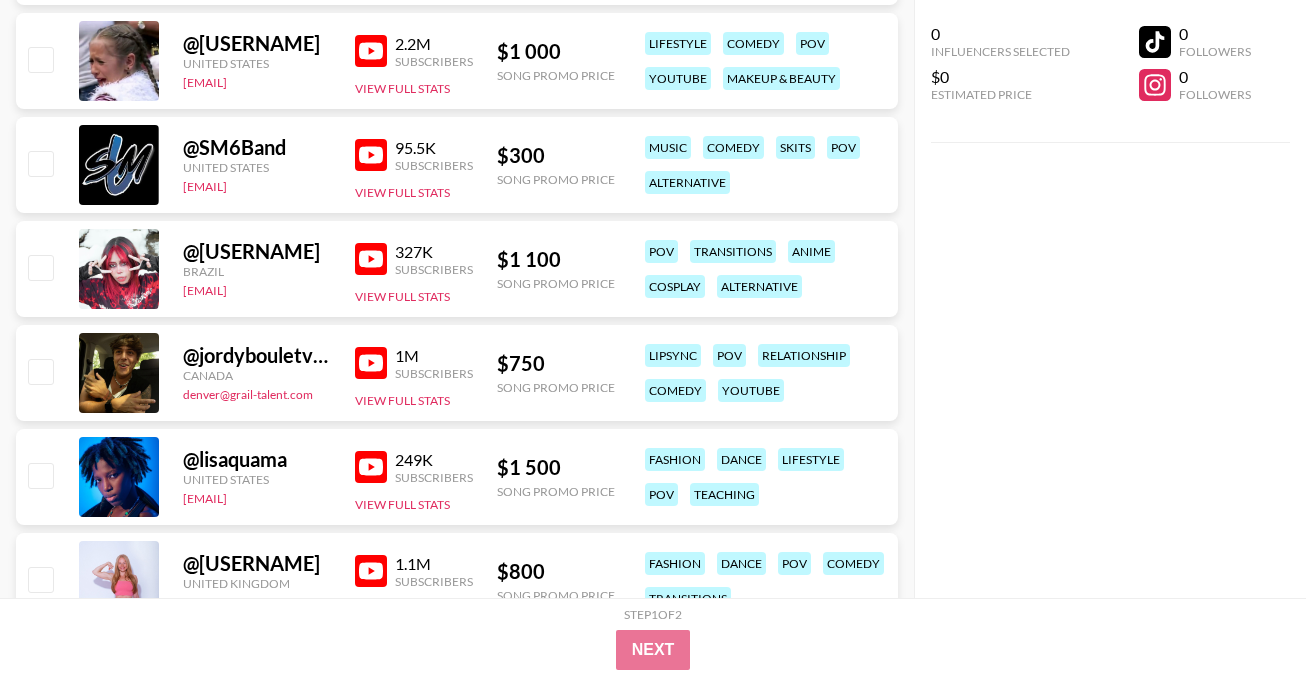 scroll, scrollTop: 2902, scrollLeft: 0, axis: vertical 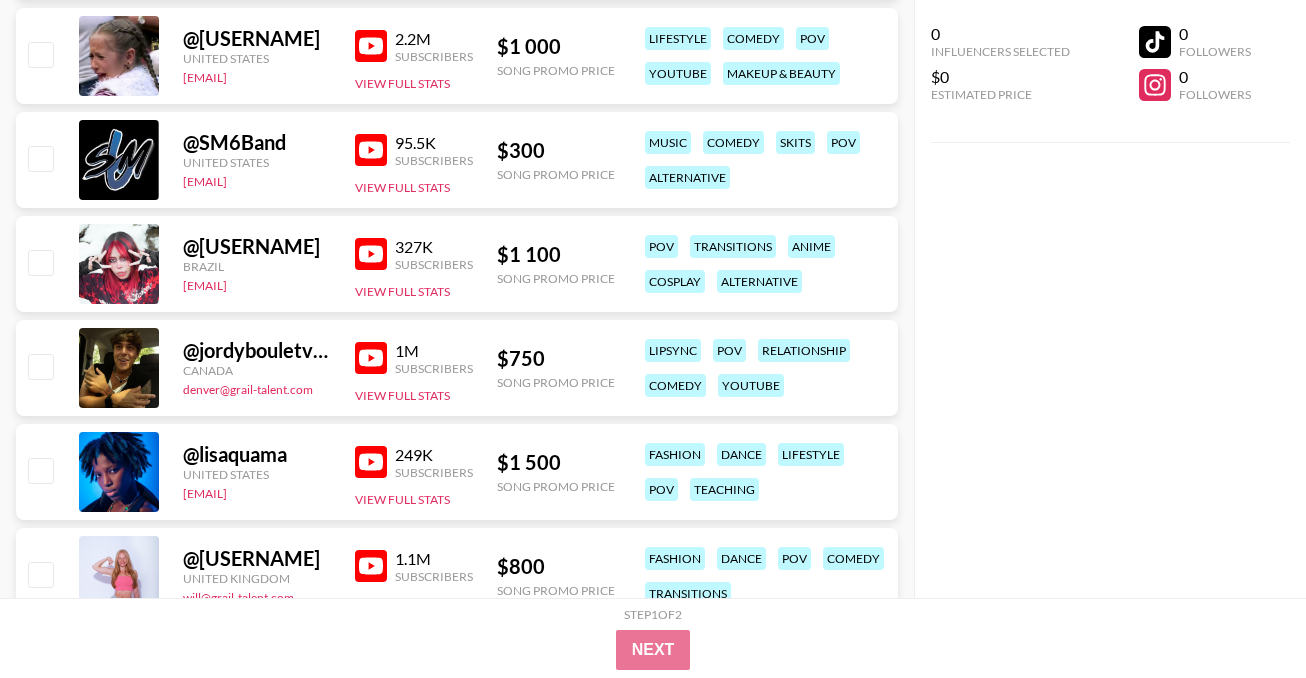 click at bounding box center [371, 358] 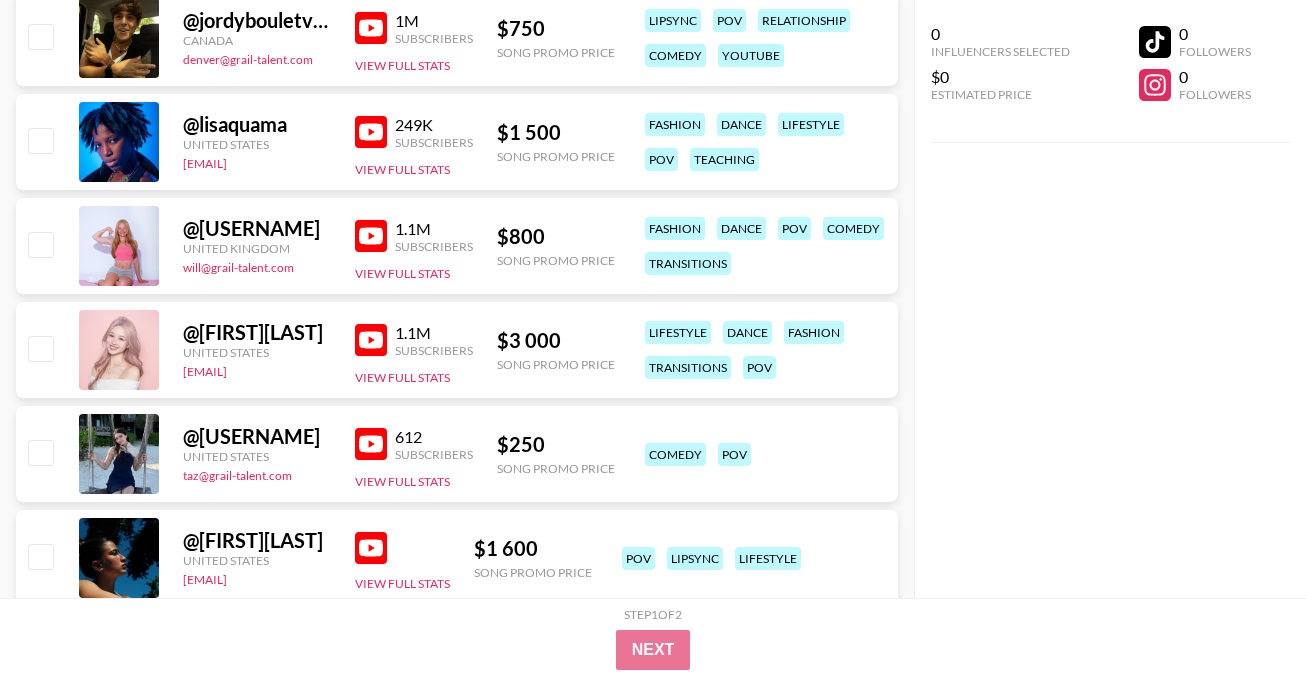 scroll, scrollTop: 3236, scrollLeft: 0, axis: vertical 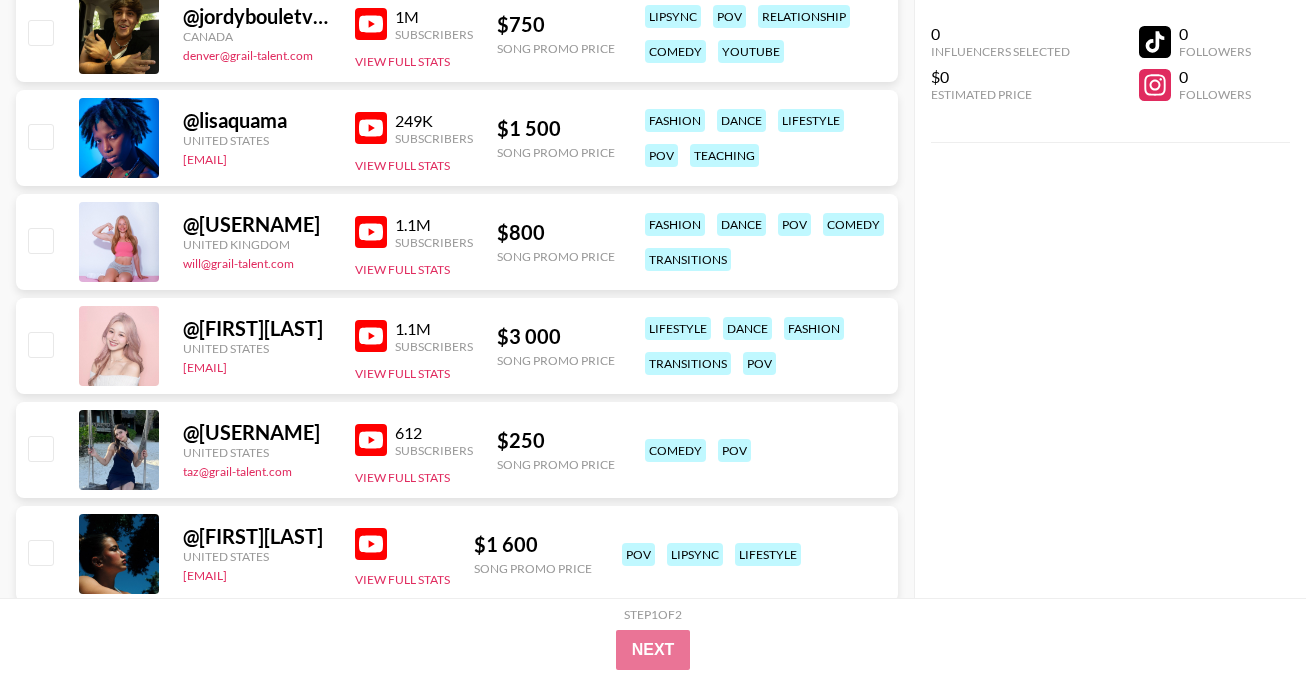 click at bounding box center [371, 440] 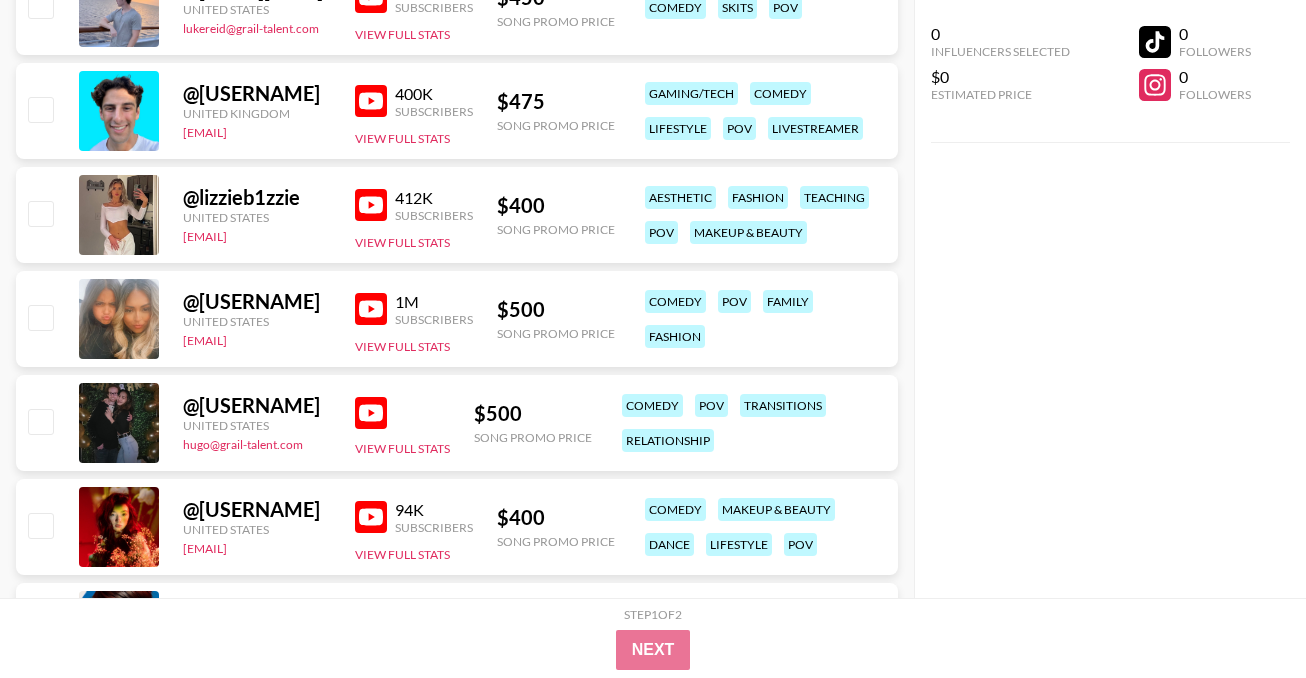 scroll, scrollTop: 4723, scrollLeft: 0, axis: vertical 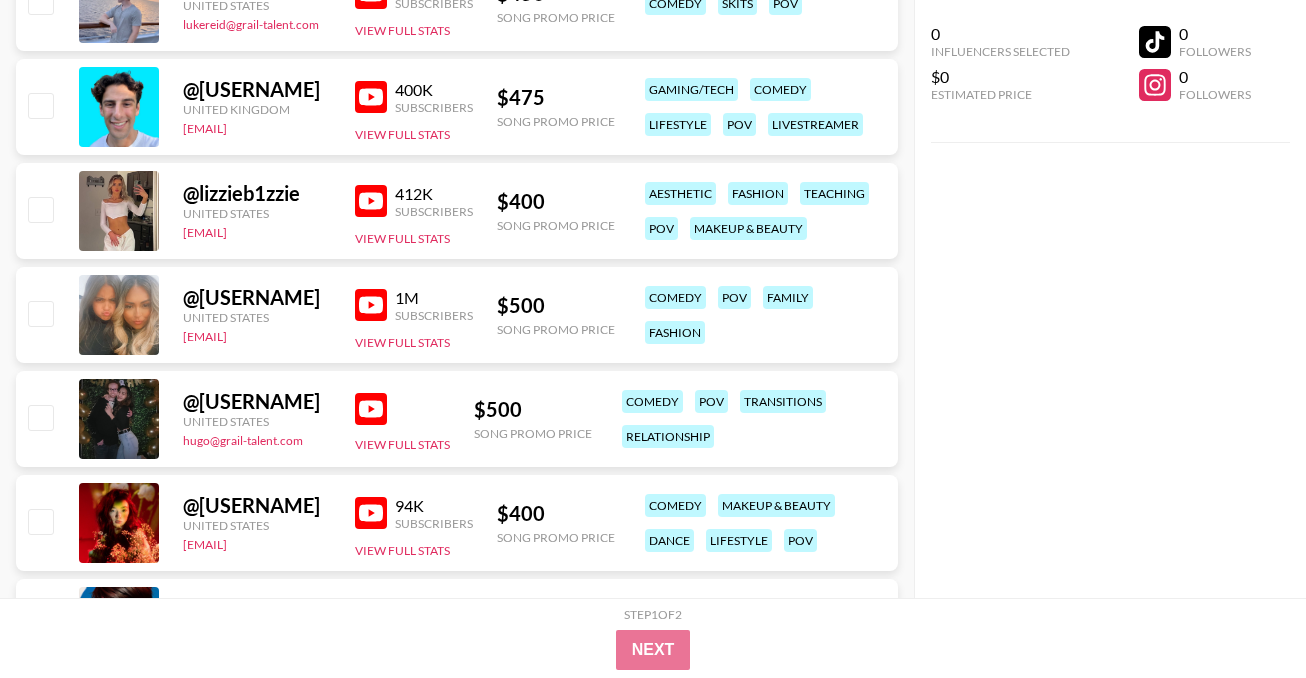 click at bounding box center [371, 513] 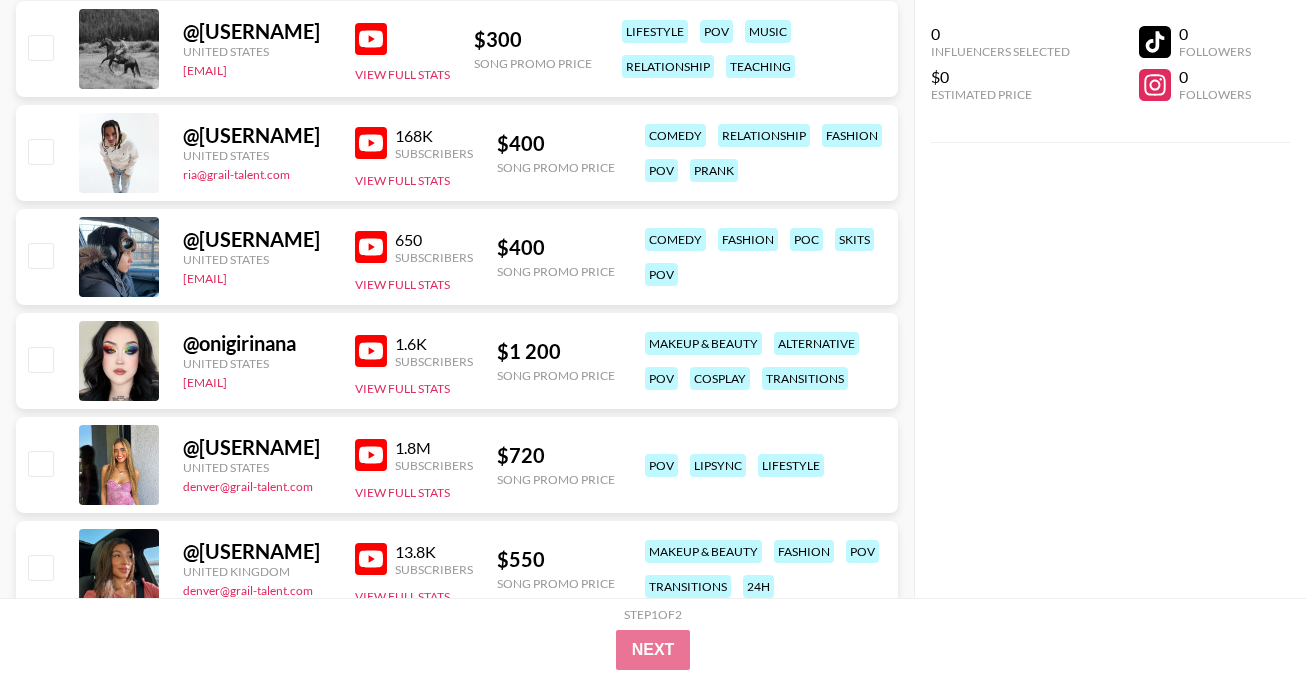scroll, scrollTop: 5510, scrollLeft: 0, axis: vertical 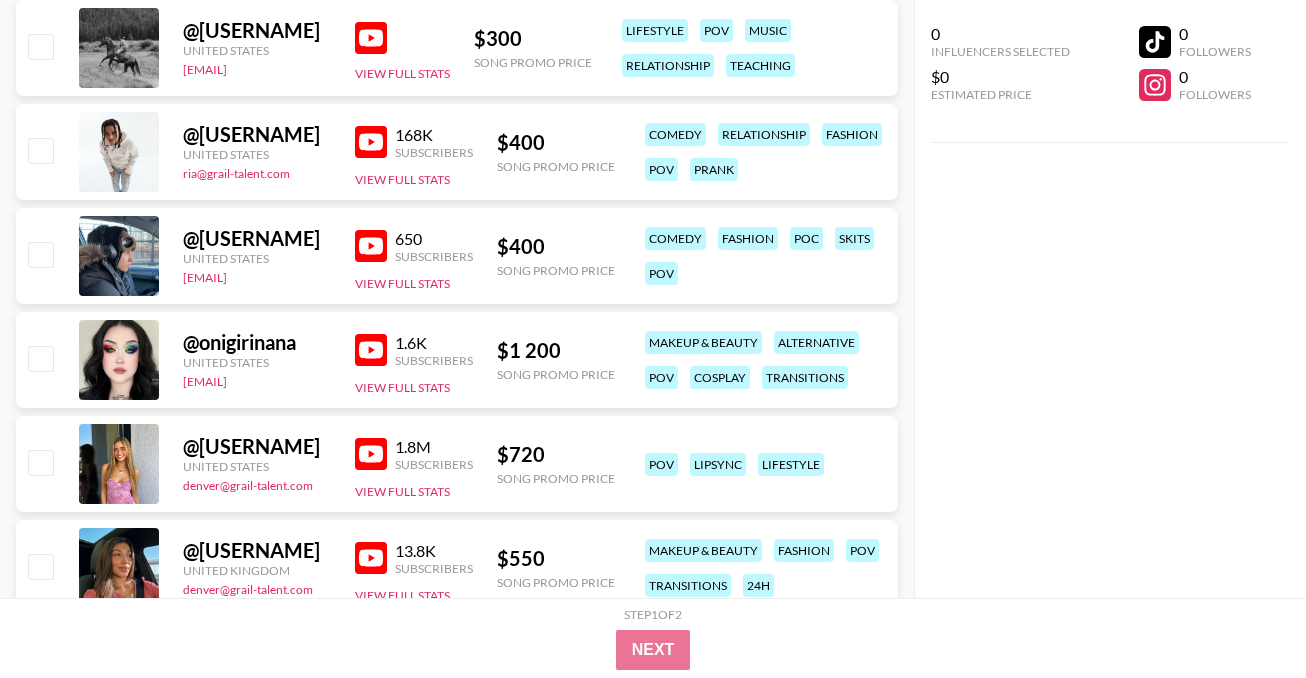 click at bounding box center [371, 350] 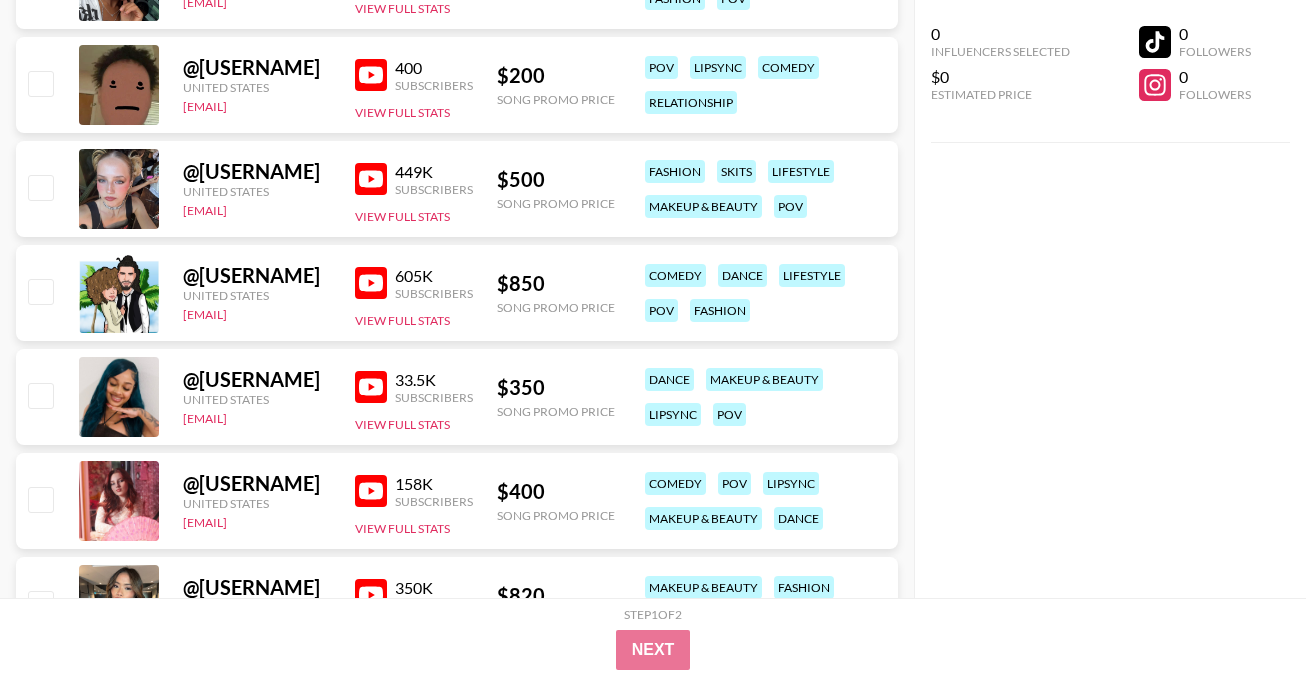 scroll, scrollTop: 6521, scrollLeft: 0, axis: vertical 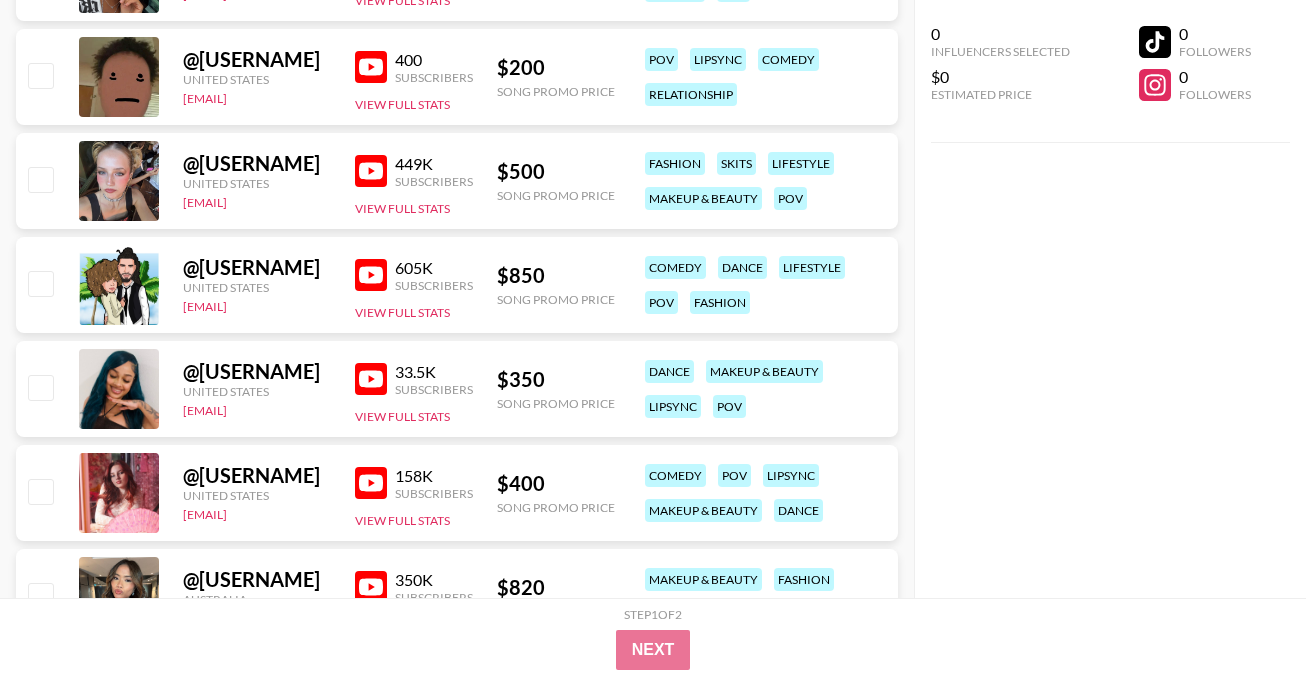 click at bounding box center (371, 379) 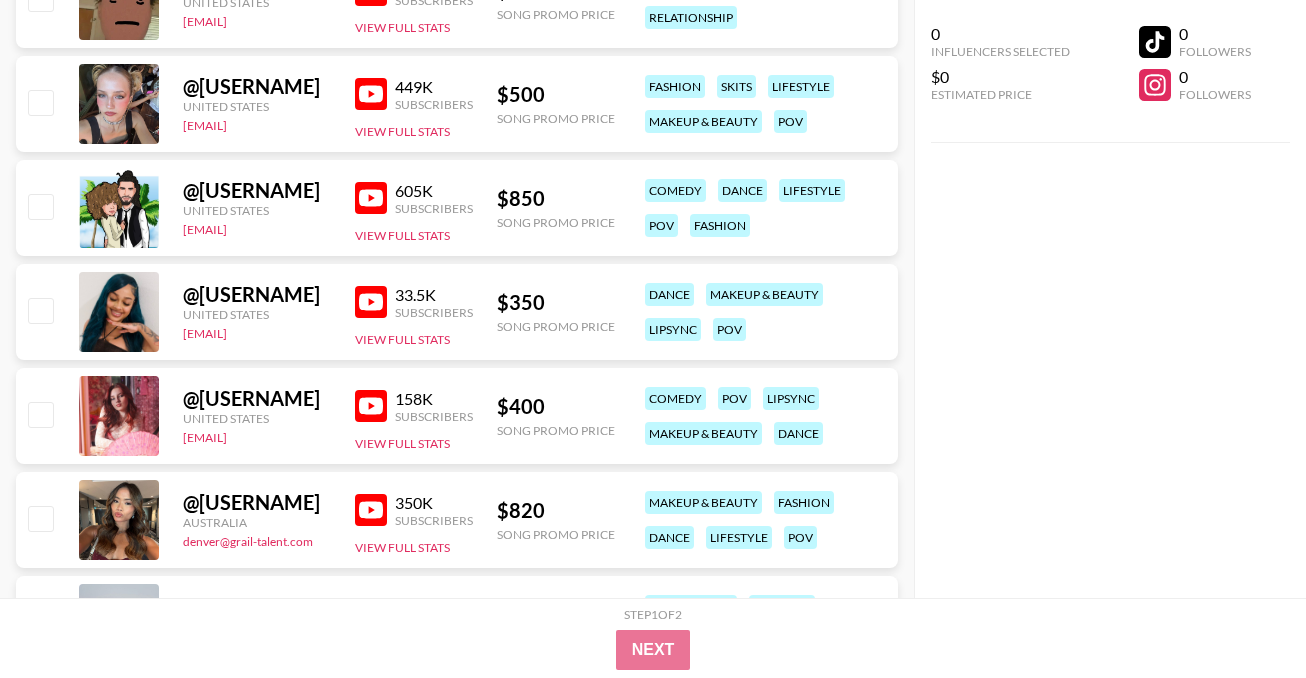 scroll, scrollTop: 6597, scrollLeft: 0, axis: vertical 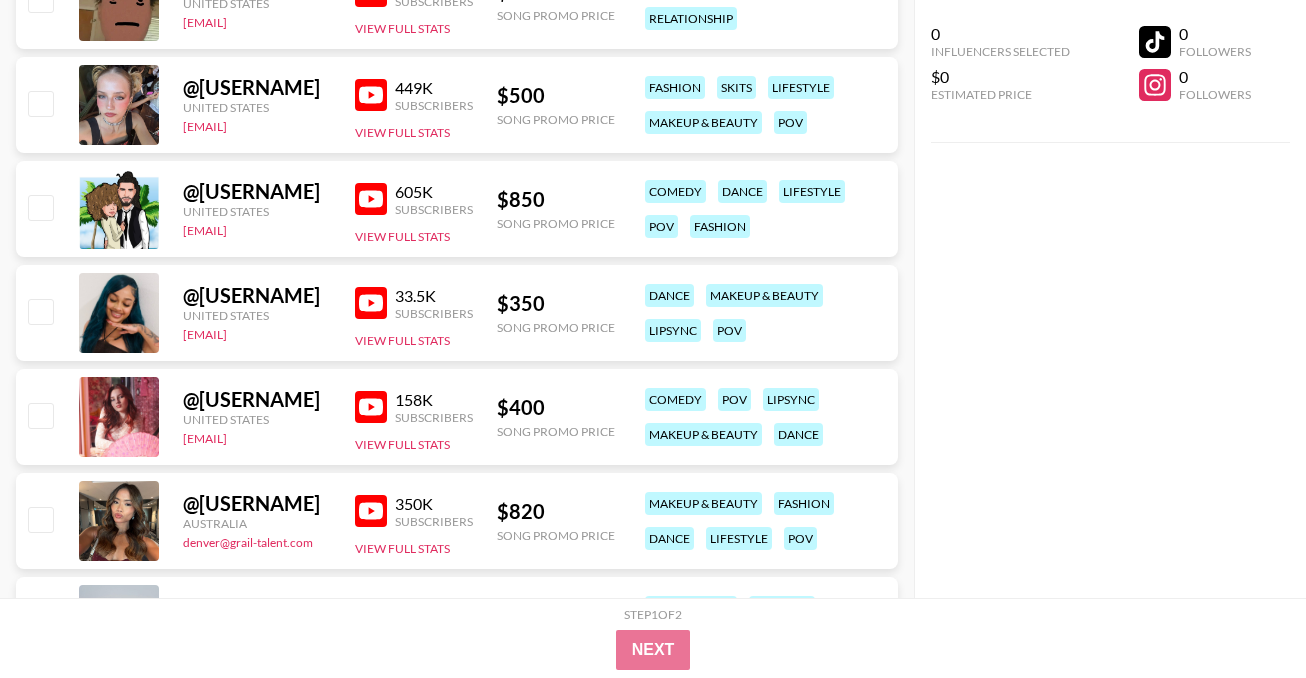 click at bounding box center [371, 407] 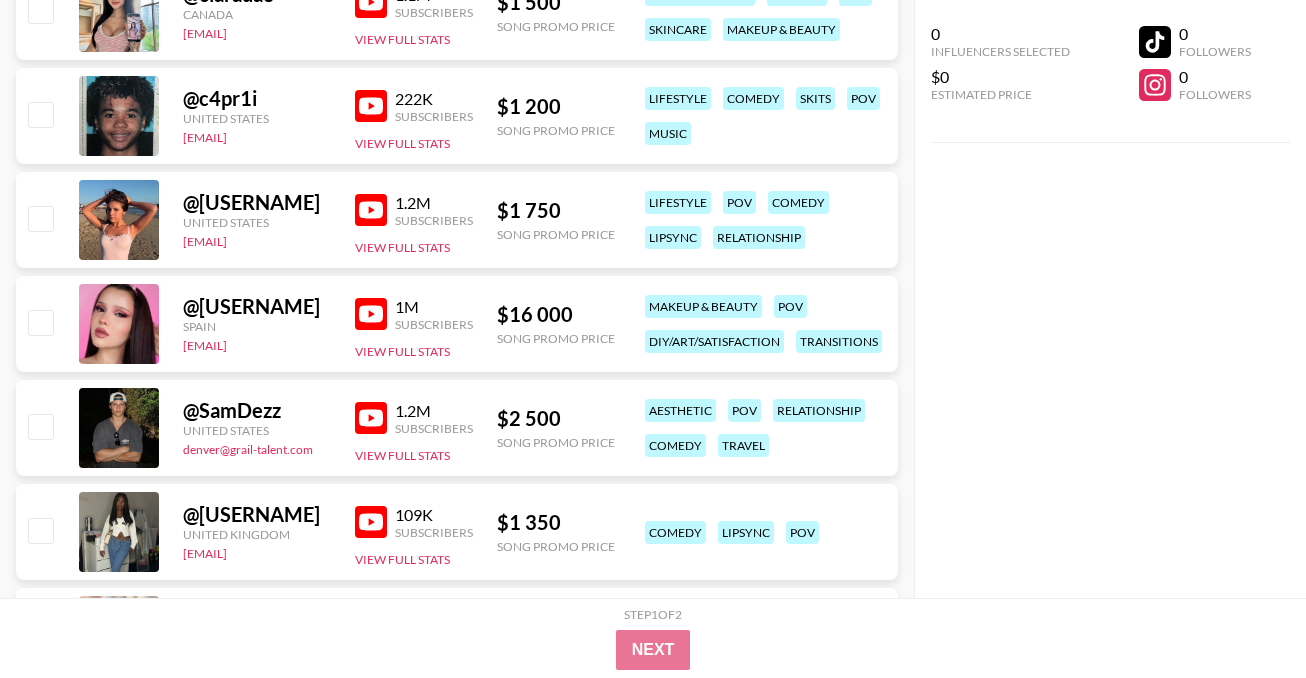 scroll, scrollTop: 639, scrollLeft: 0, axis: vertical 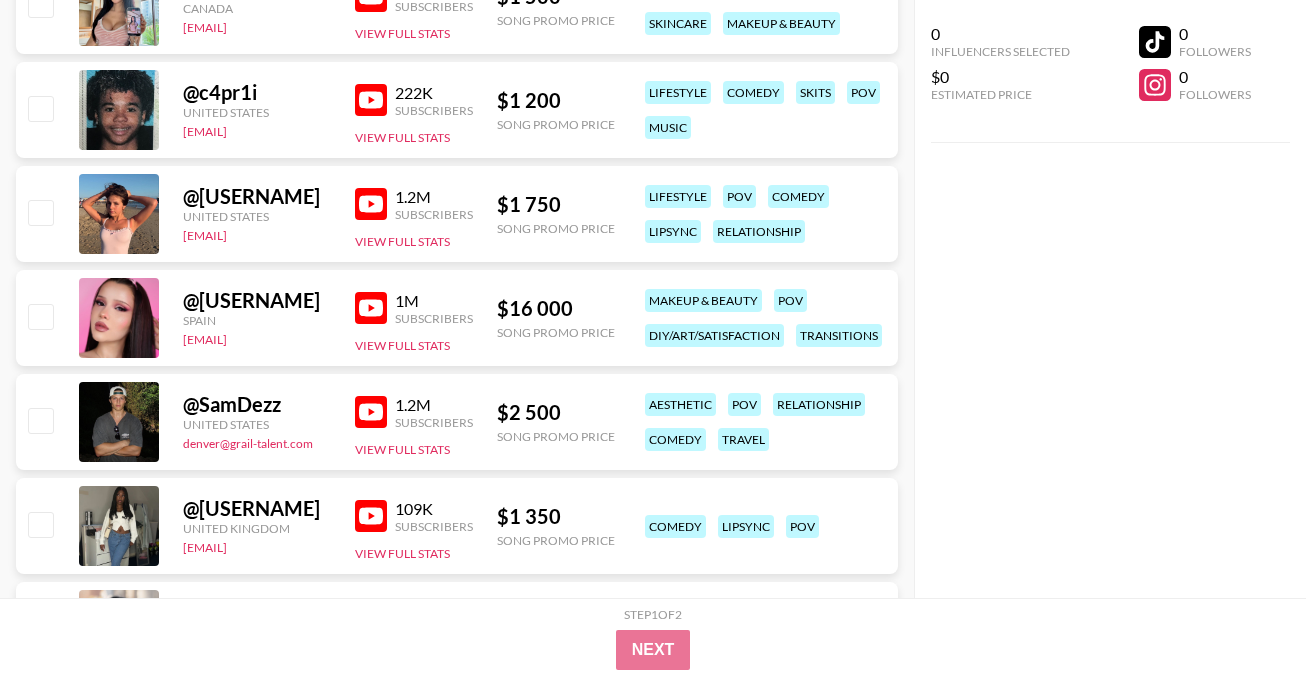 click at bounding box center (371, 308) 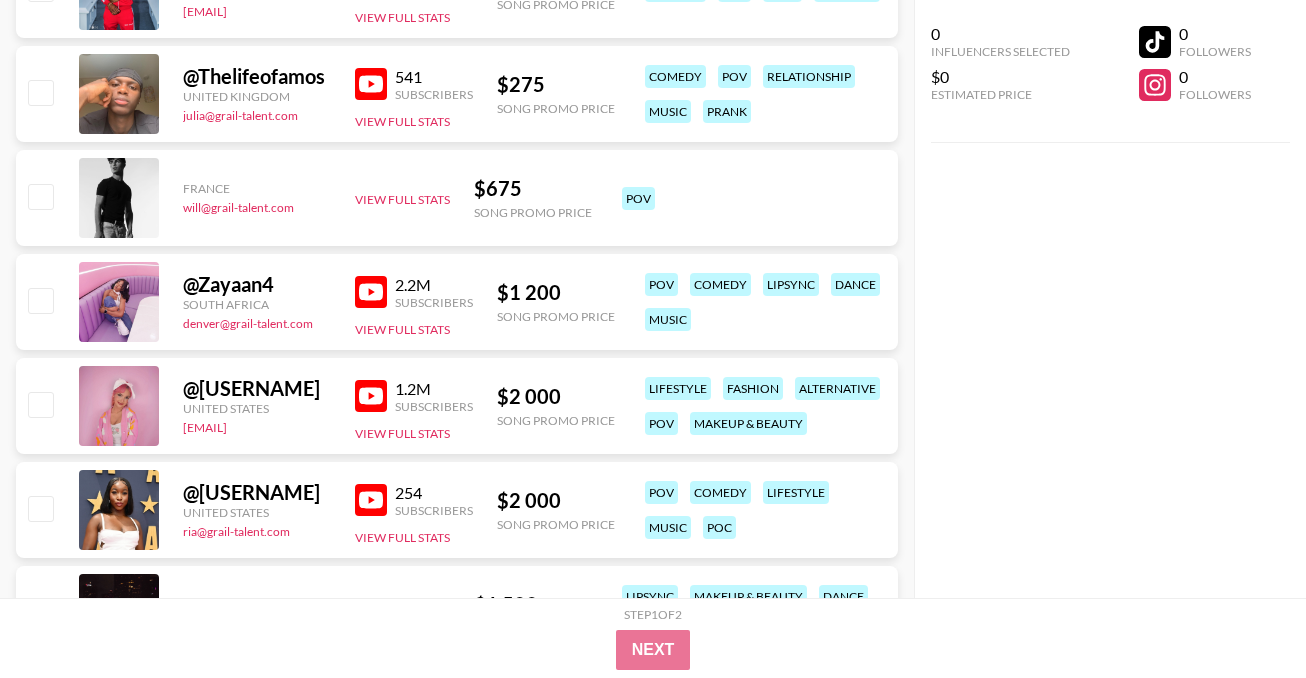 scroll, scrollTop: 1404, scrollLeft: 0, axis: vertical 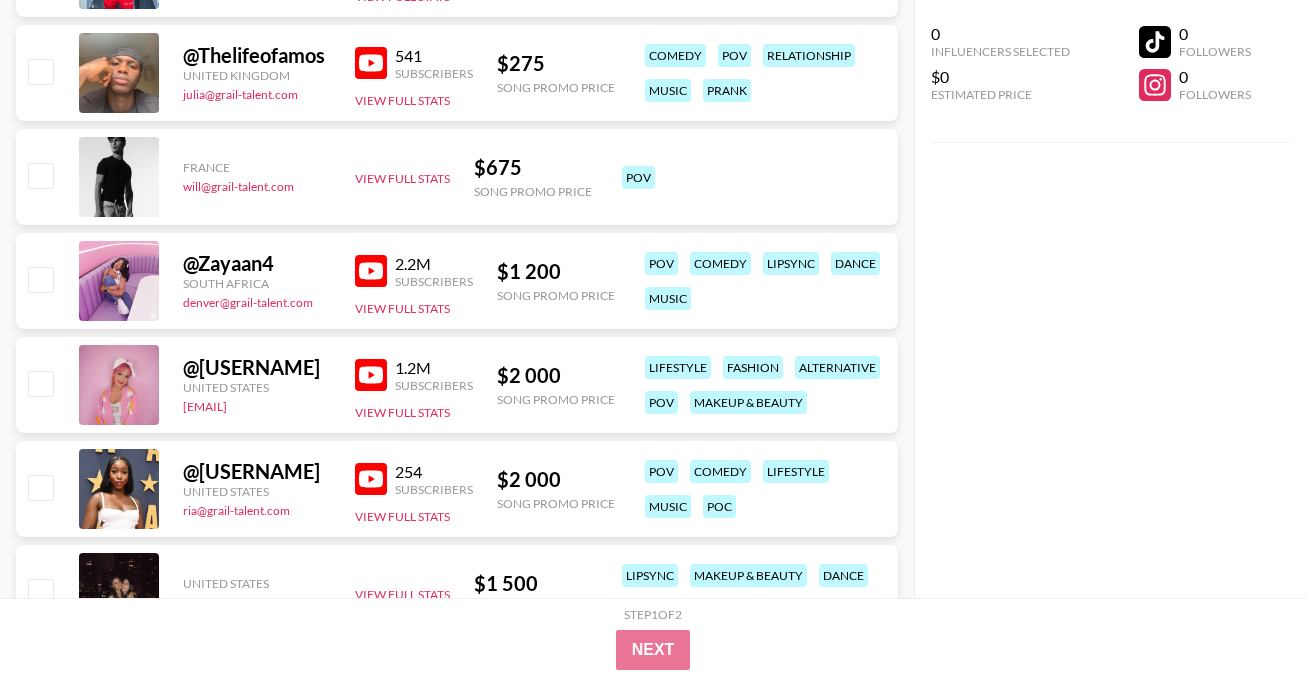 click at bounding box center [371, 375] 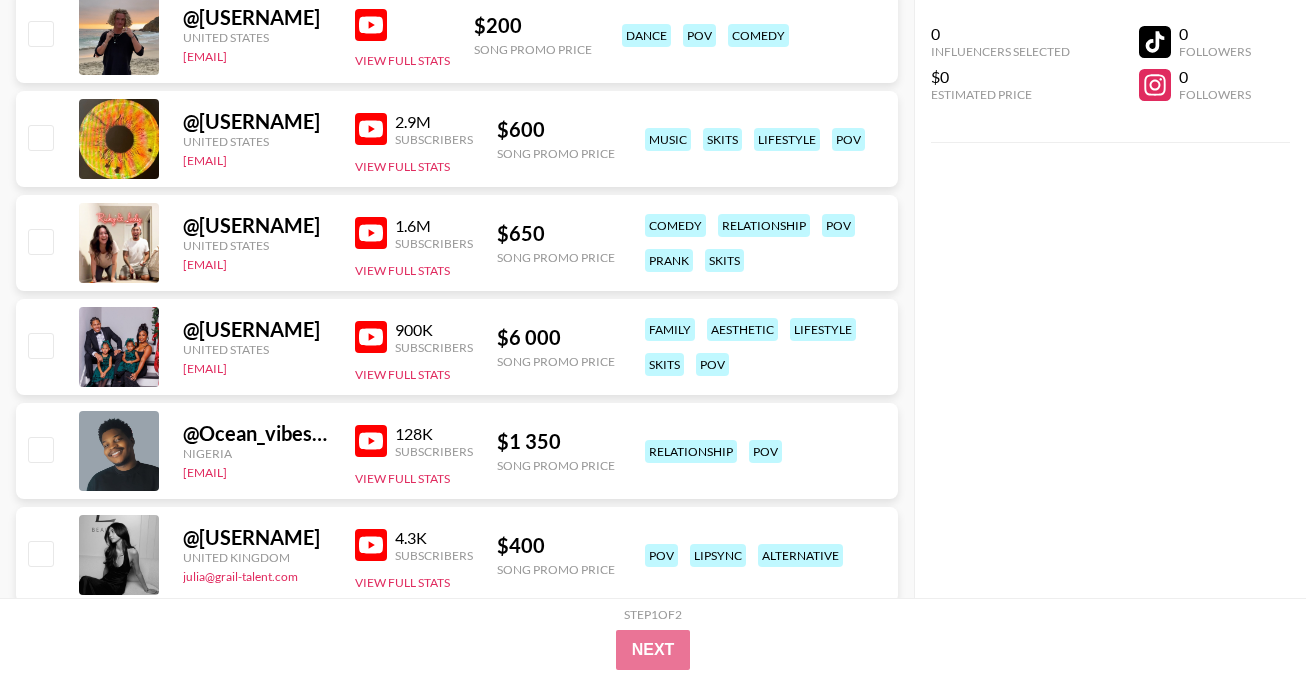 scroll, scrollTop: 2197, scrollLeft: 0, axis: vertical 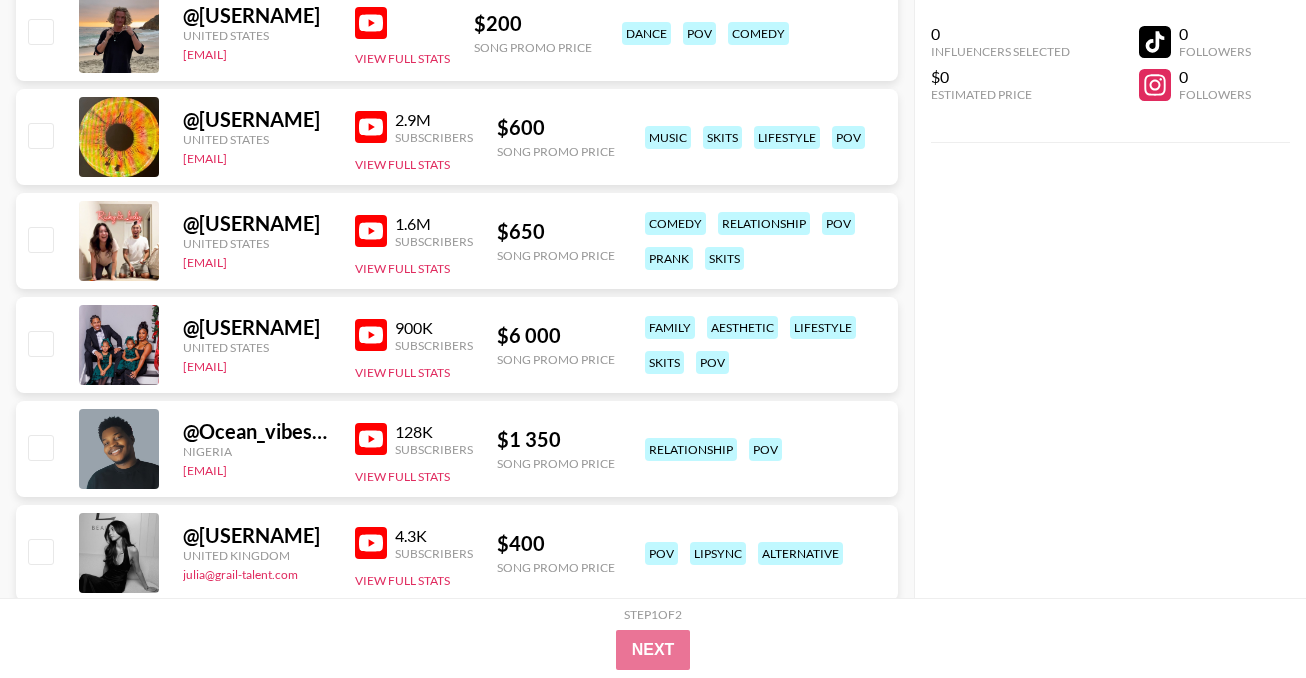 click at bounding box center (371, 231) 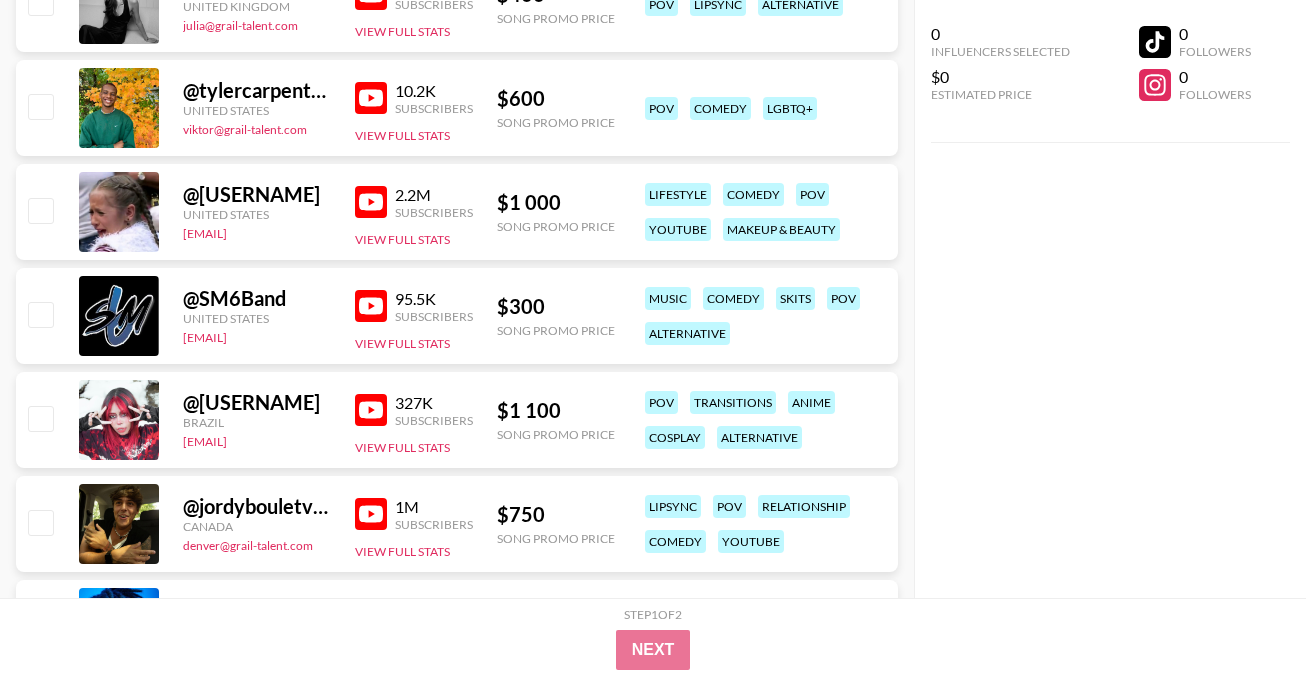 scroll, scrollTop: 2749, scrollLeft: 0, axis: vertical 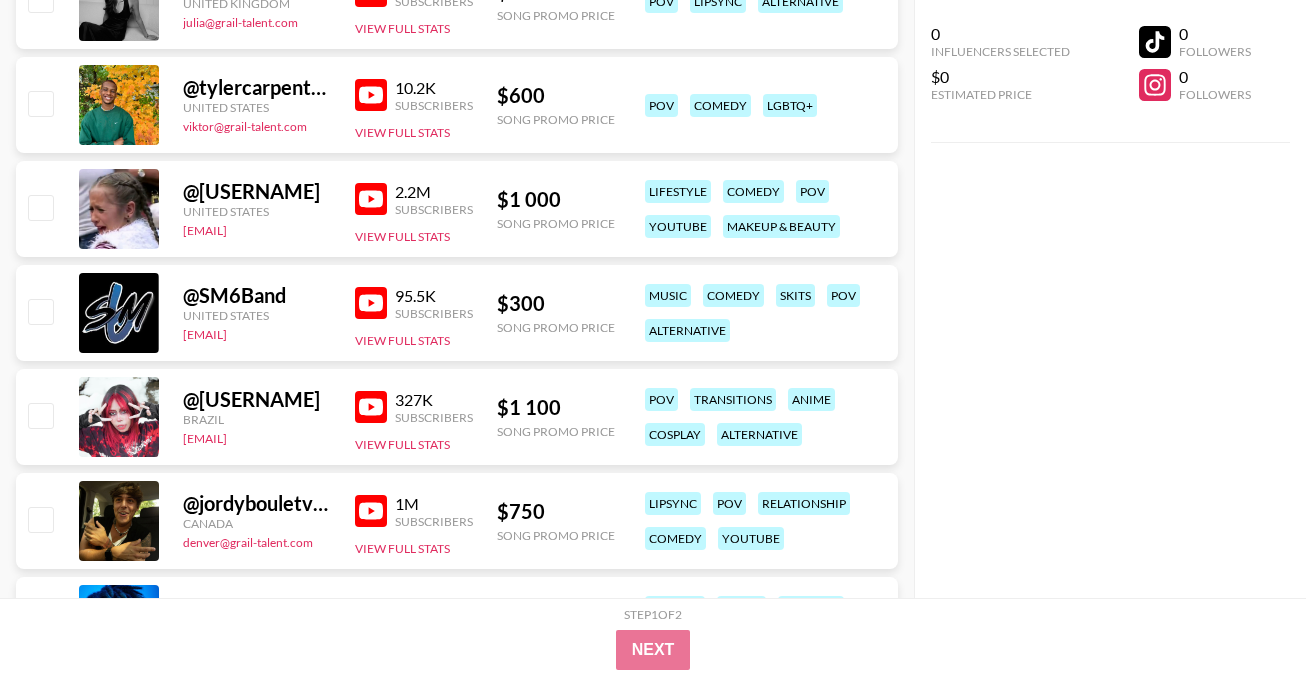 click at bounding box center (371, 407) 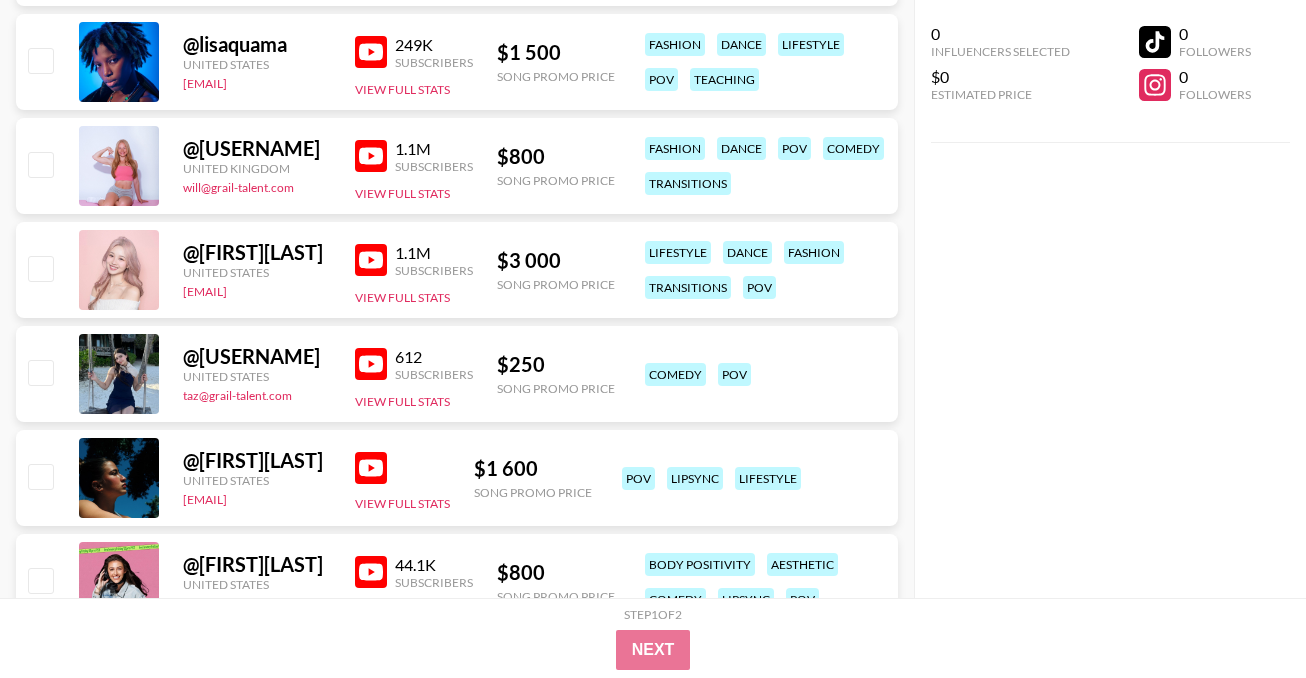 scroll, scrollTop: 3316, scrollLeft: 0, axis: vertical 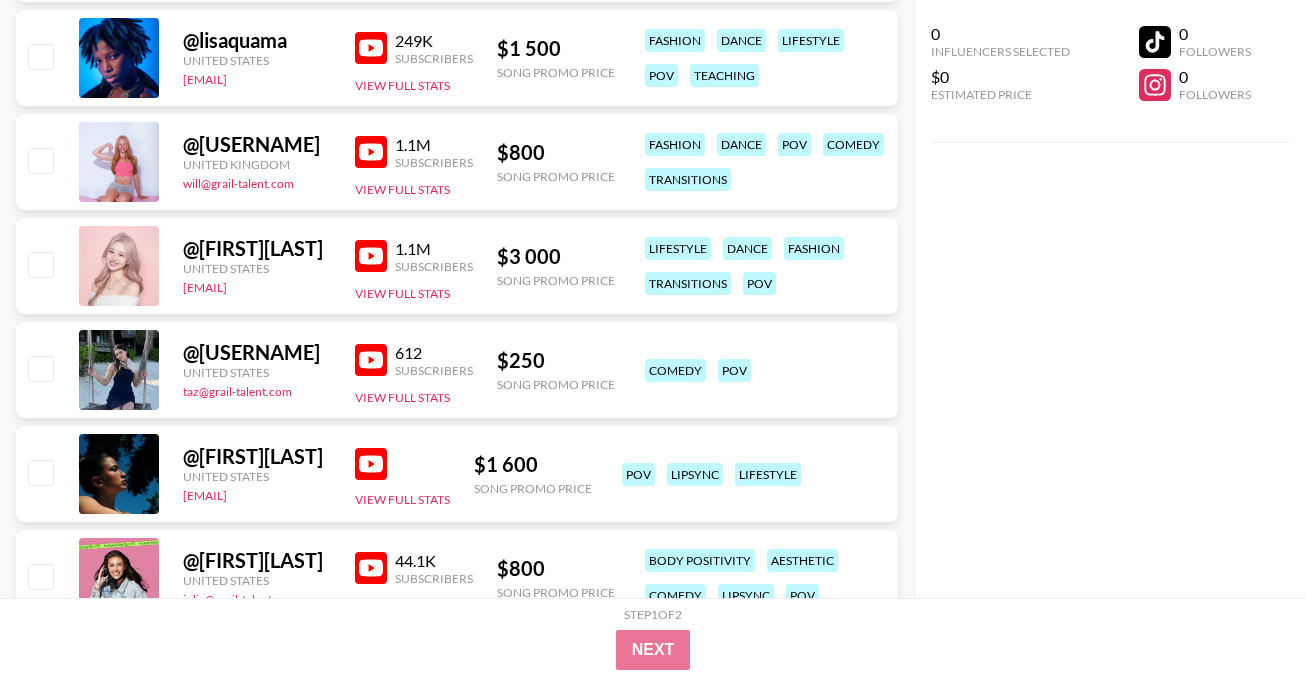 click at bounding box center (371, 360) 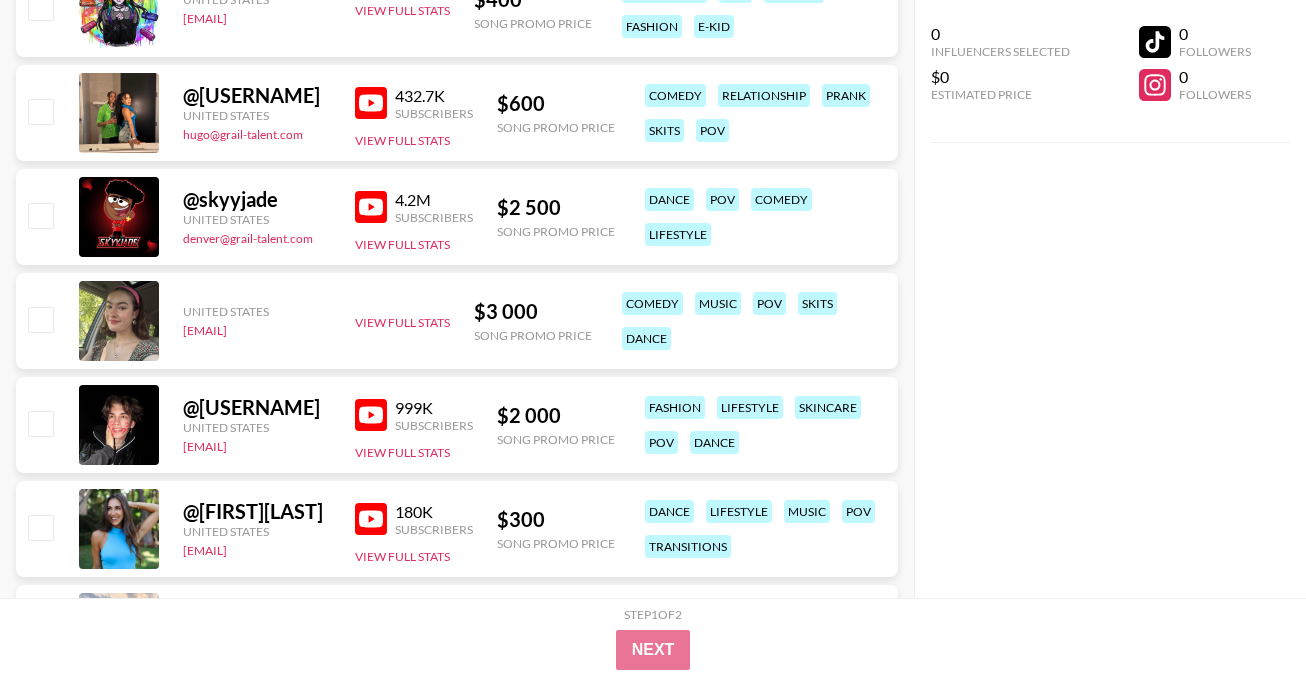 scroll, scrollTop: 4095, scrollLeft: 0, axis: vertical 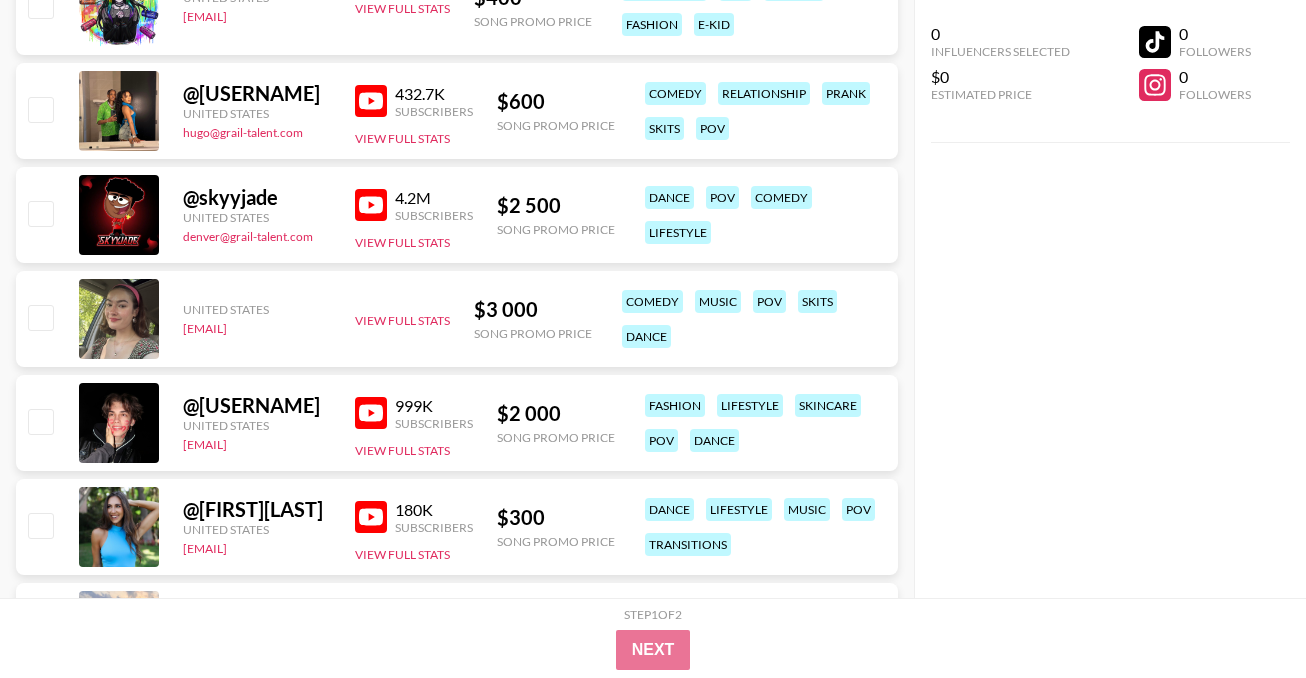click at bounding box center (371, 205) 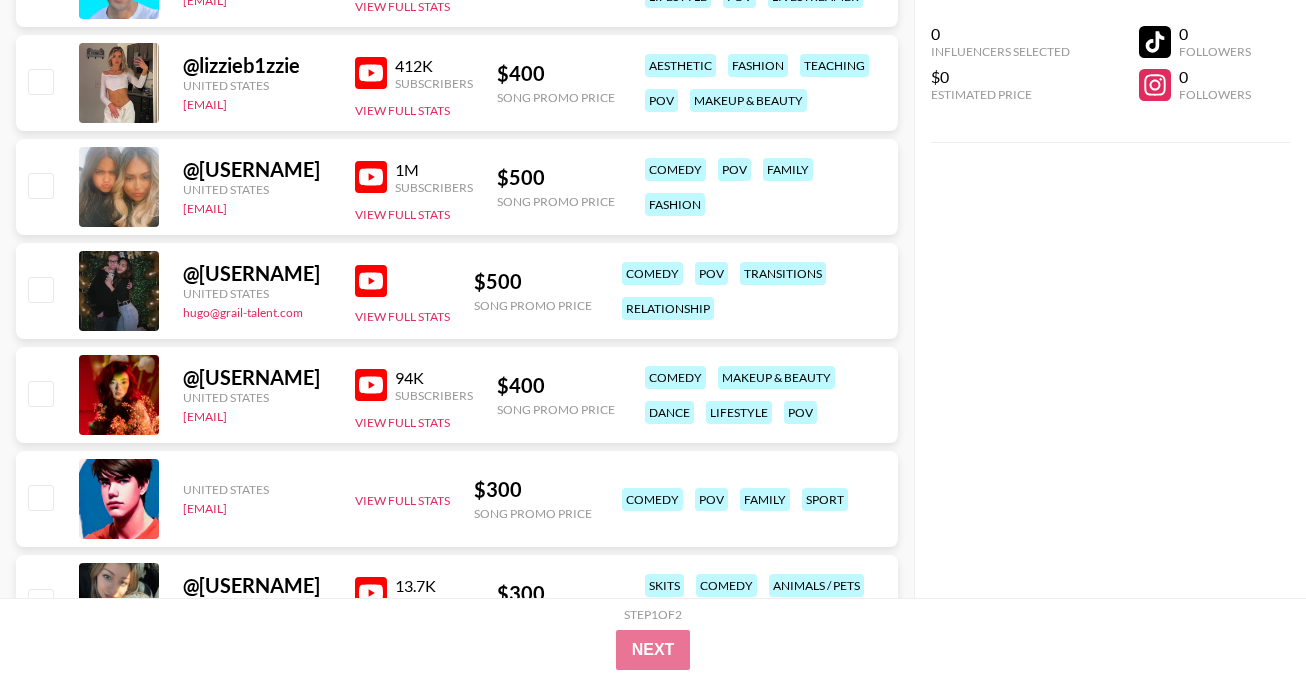 scroll, scrollTop: 4937, scrollLeft: 0, axis: vertical 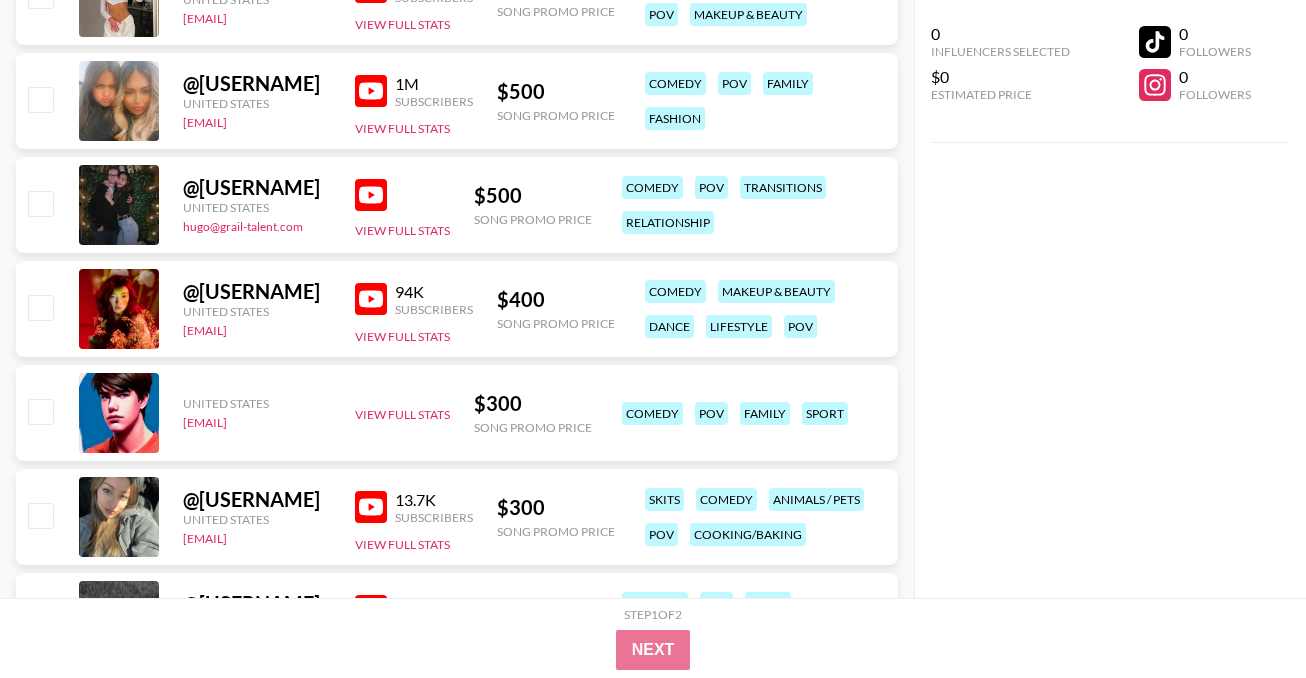 click at bounding box center [371, 299] 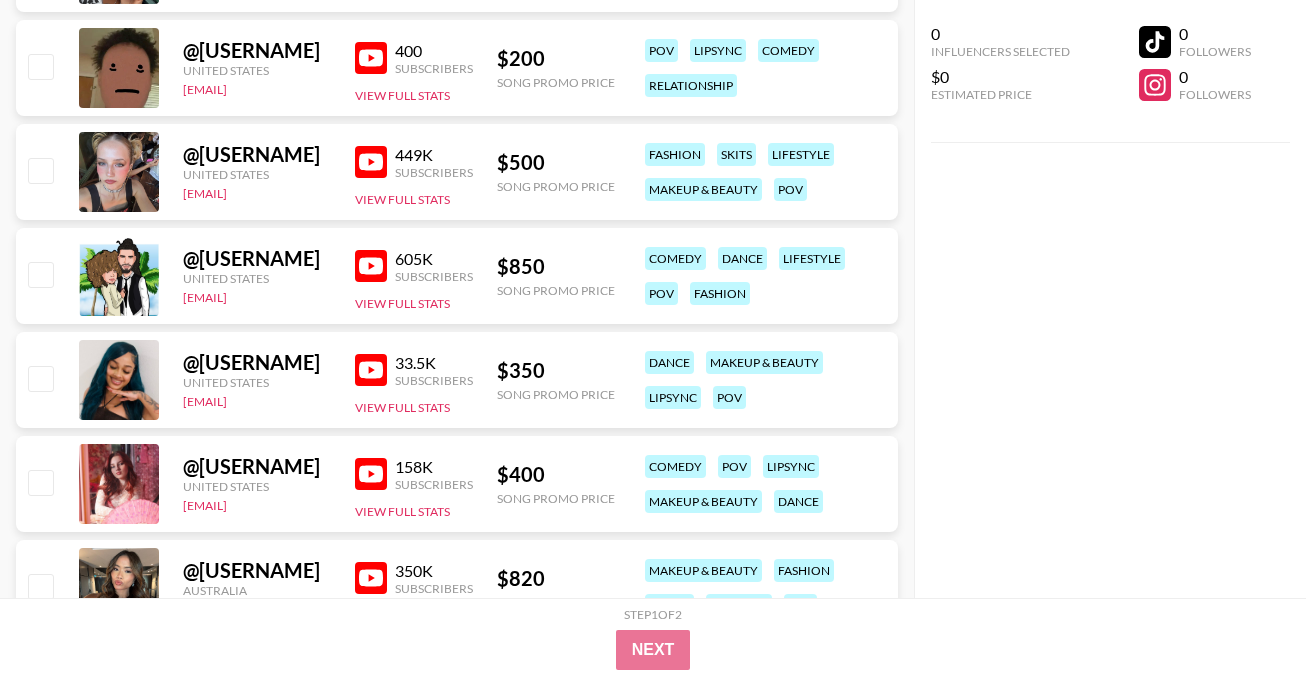 scroll, scrollTop: 6424, scrollLeft: 0, axis: vertical 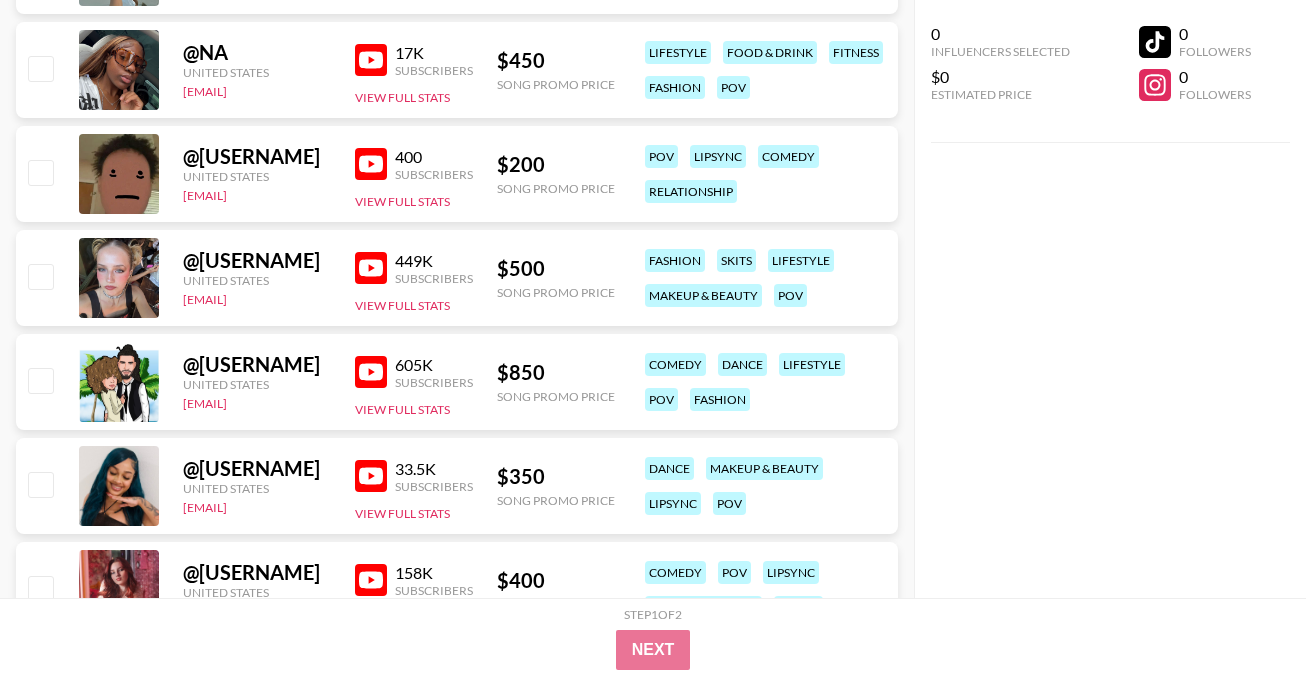 click at bounding box center [371, 268] 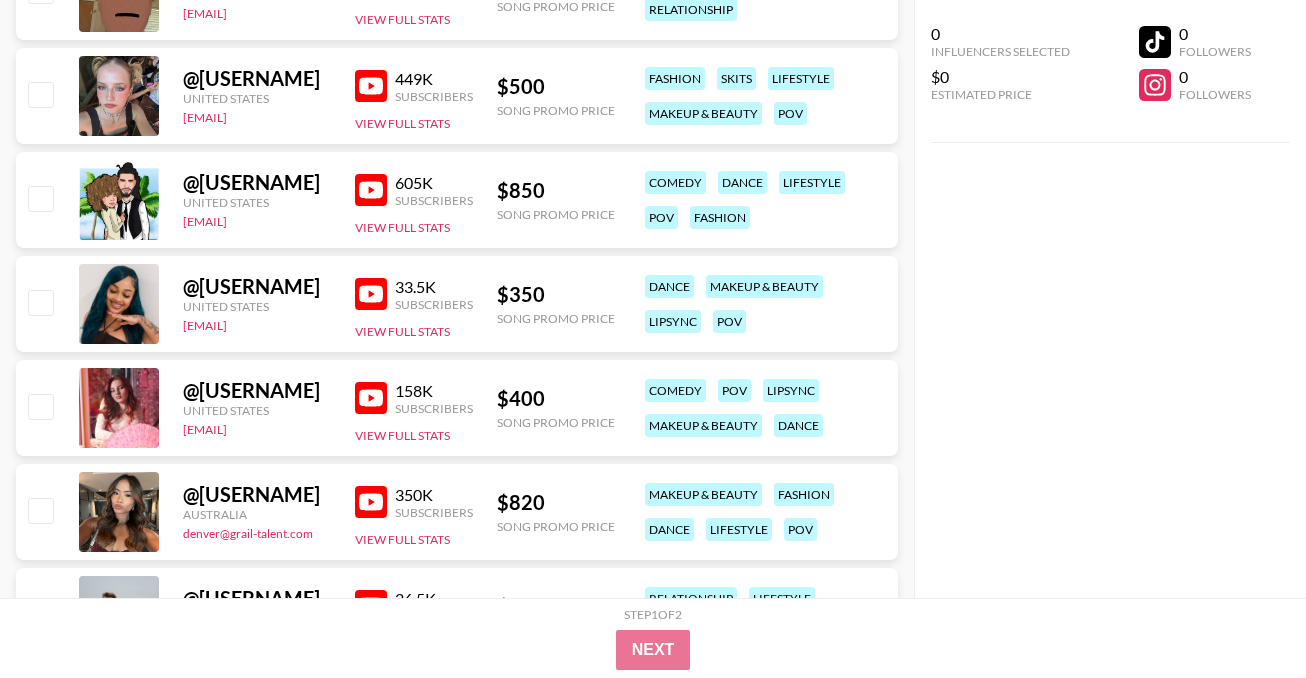 scroll, scrollTop: 6610, scrollLeft: 0, axis: vertical 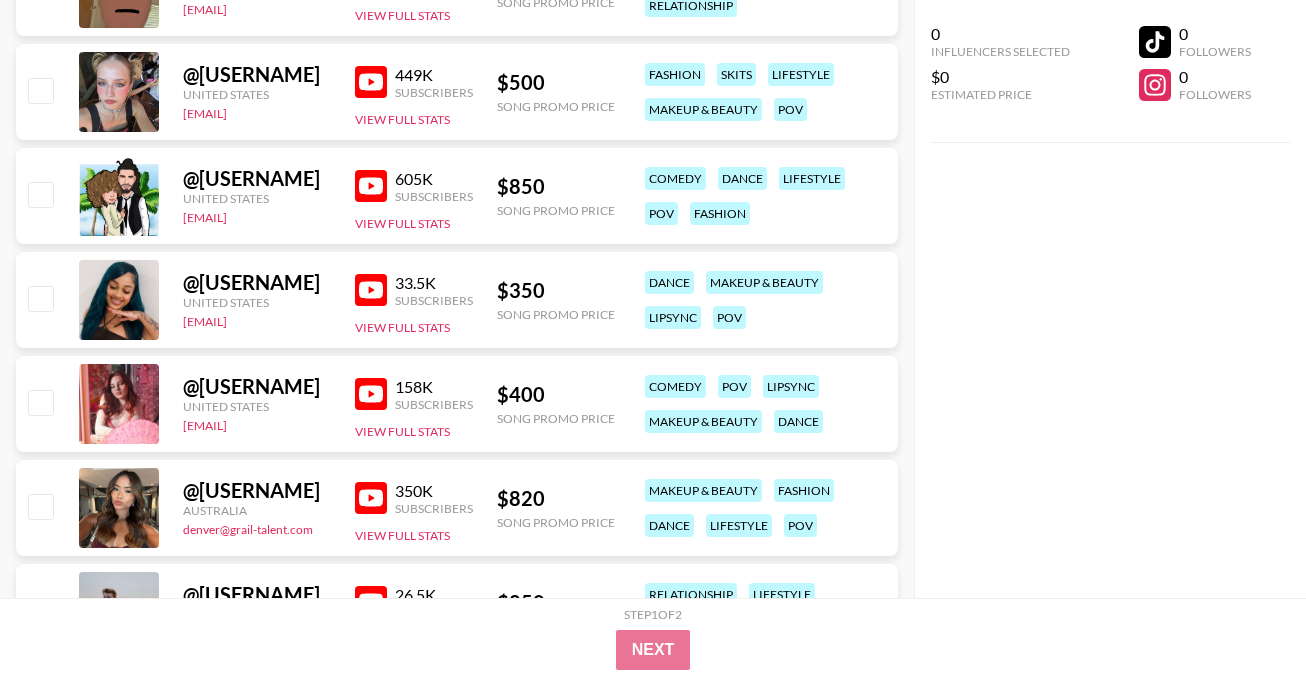 click at bounding box center [371, 394] 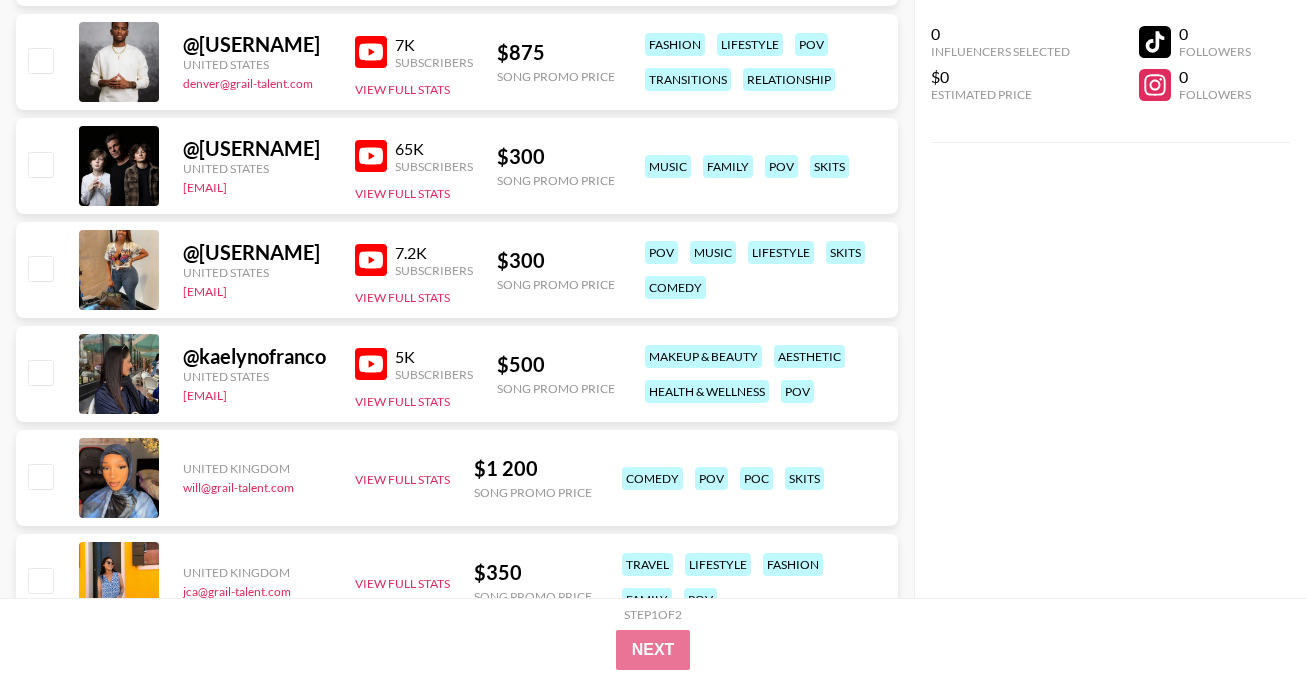 scroll, scrollTop: 8036, scrollLeft: 0, axis: vertical 